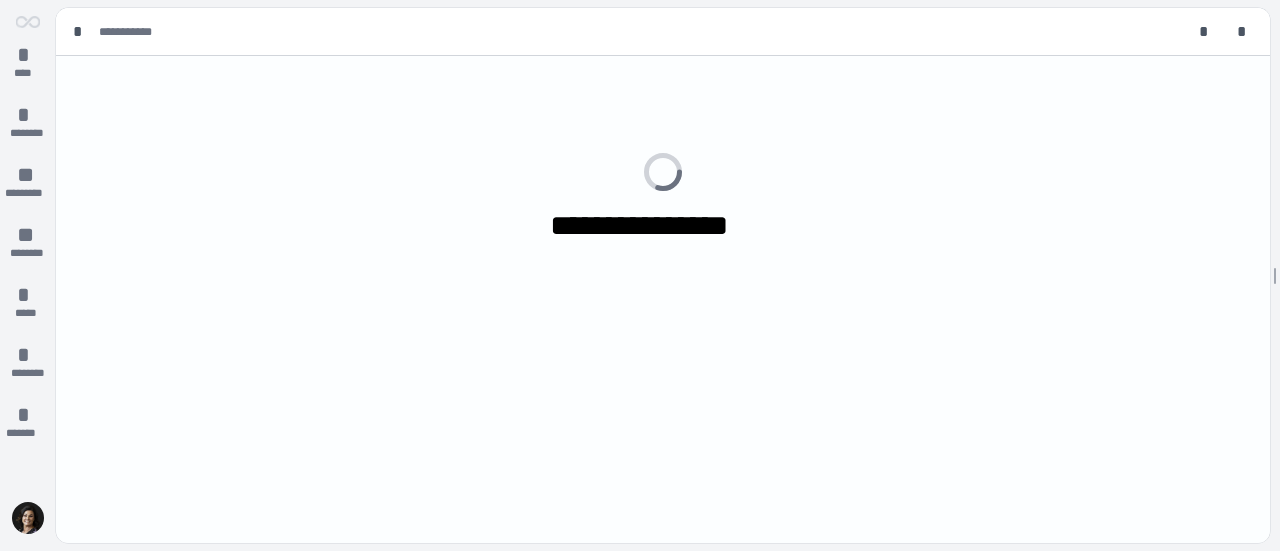 scroll, scrollTop: 0, scrollLeft: 0, axis: both 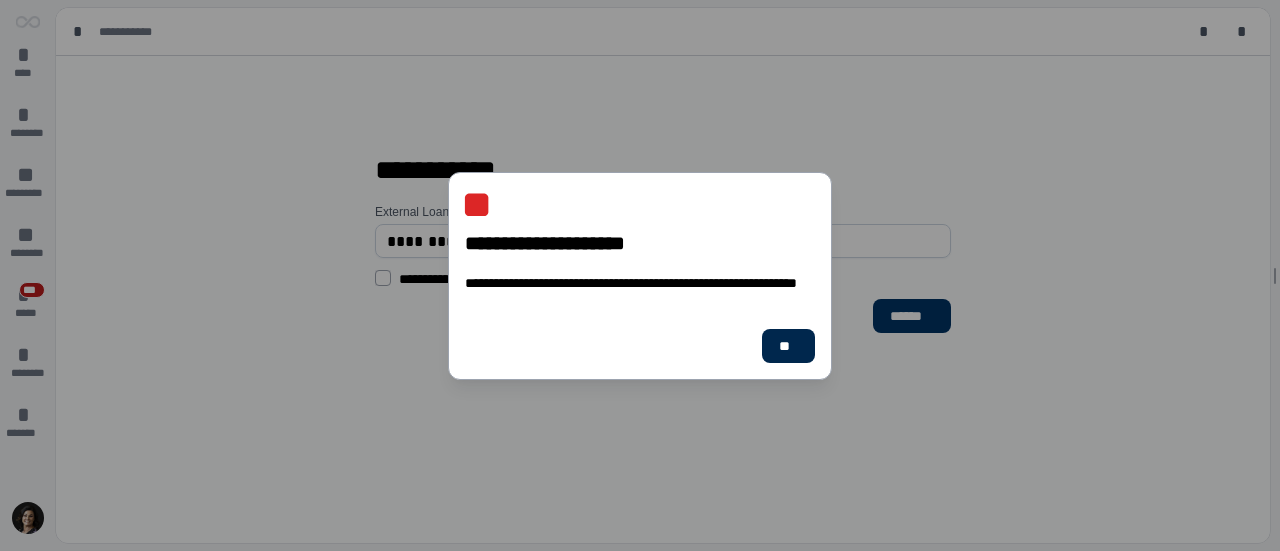 click on "**" at bounding box center (788, 346) 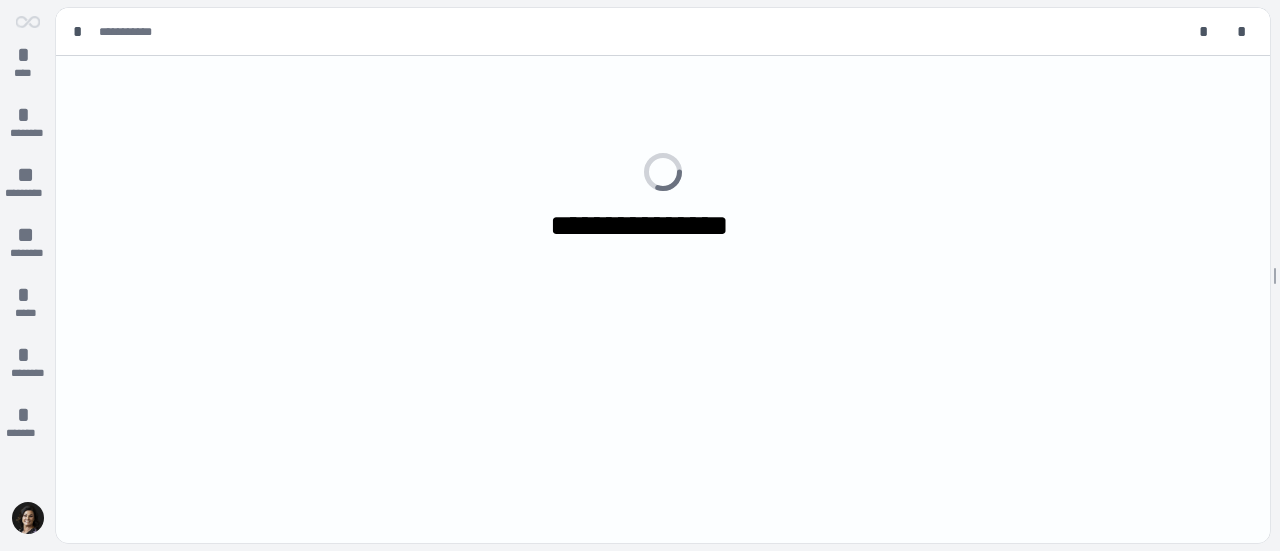 scroll, scrollTop: 0, scrollLeft: 0, axis: both 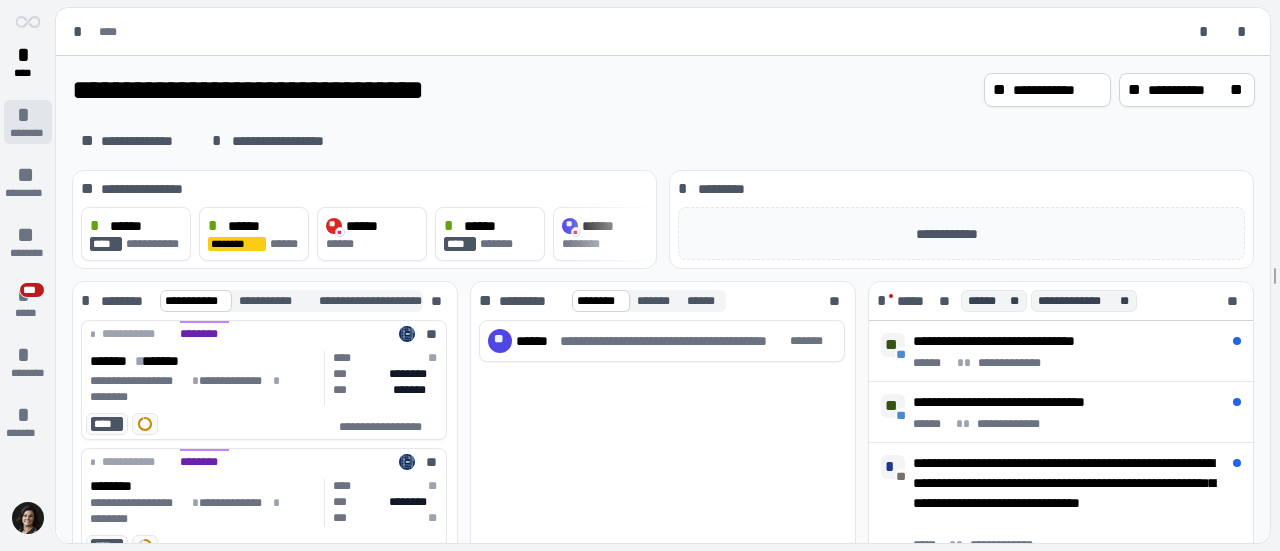 click on "*" at bounding box center (28, 115) 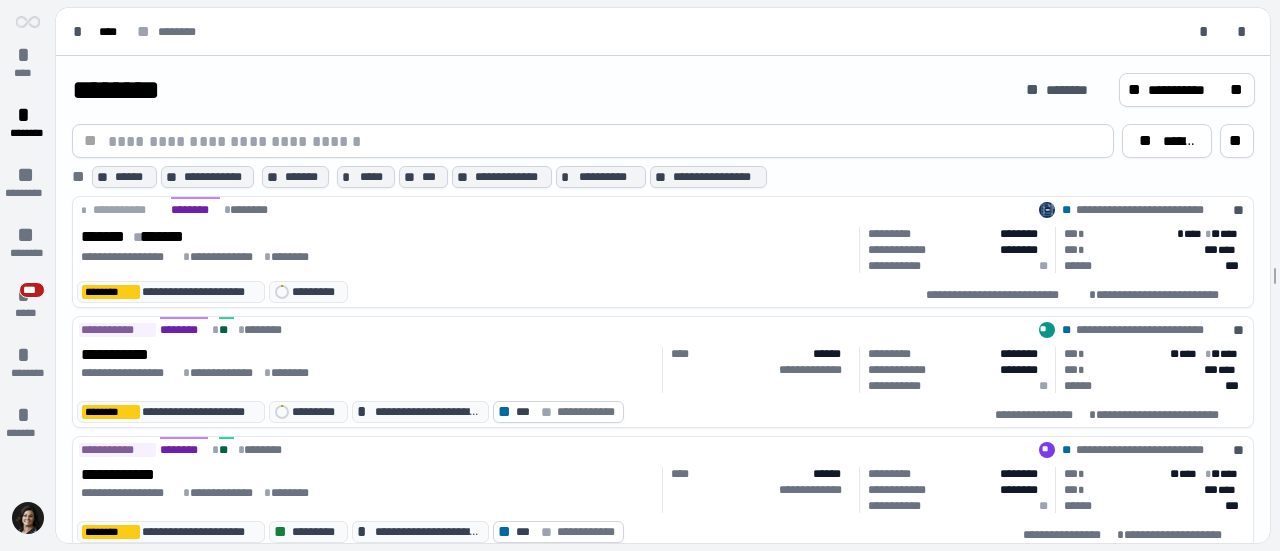 click at bounding box center (605, 141) 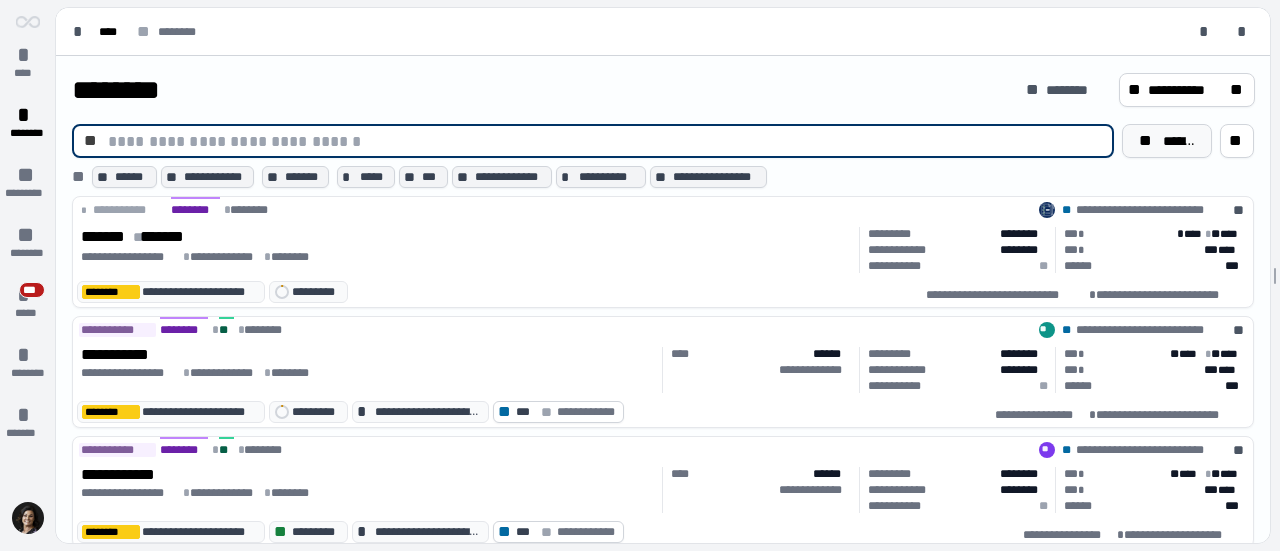 click on "**" at bounding box center [1147, 141] 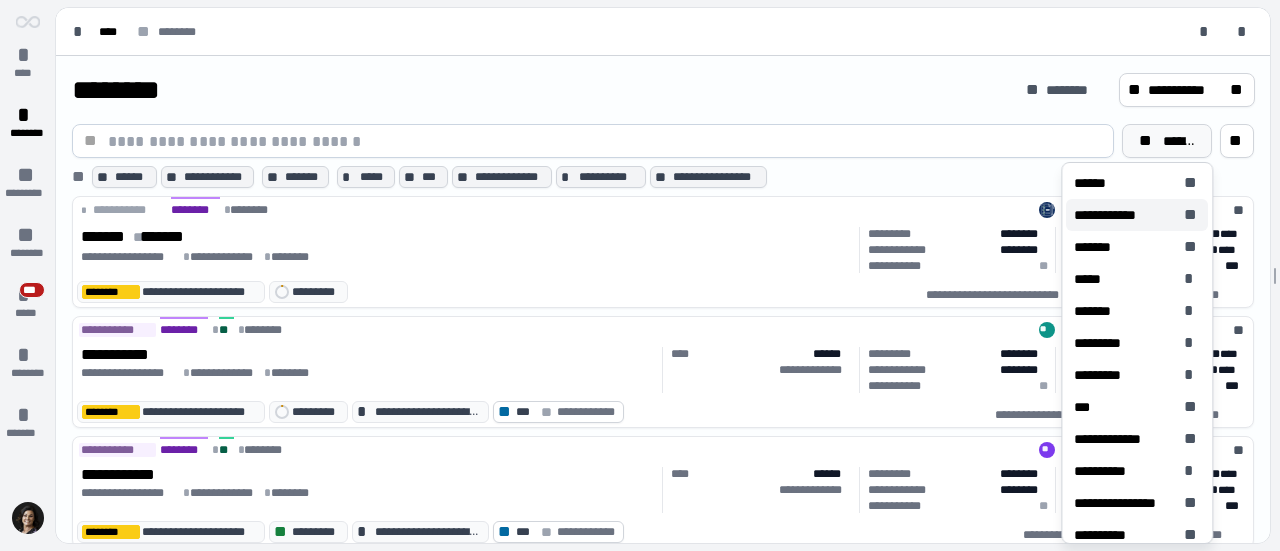 click on "**********" at bounding box center [1137, 215] 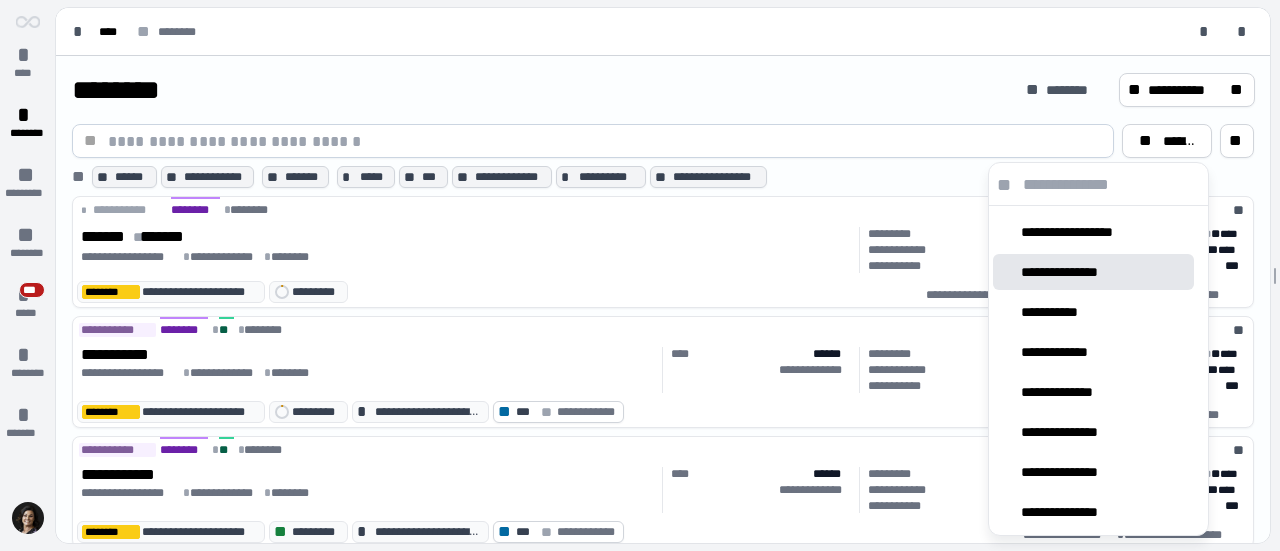 click on "**********" at bounding box center (1071, 272) 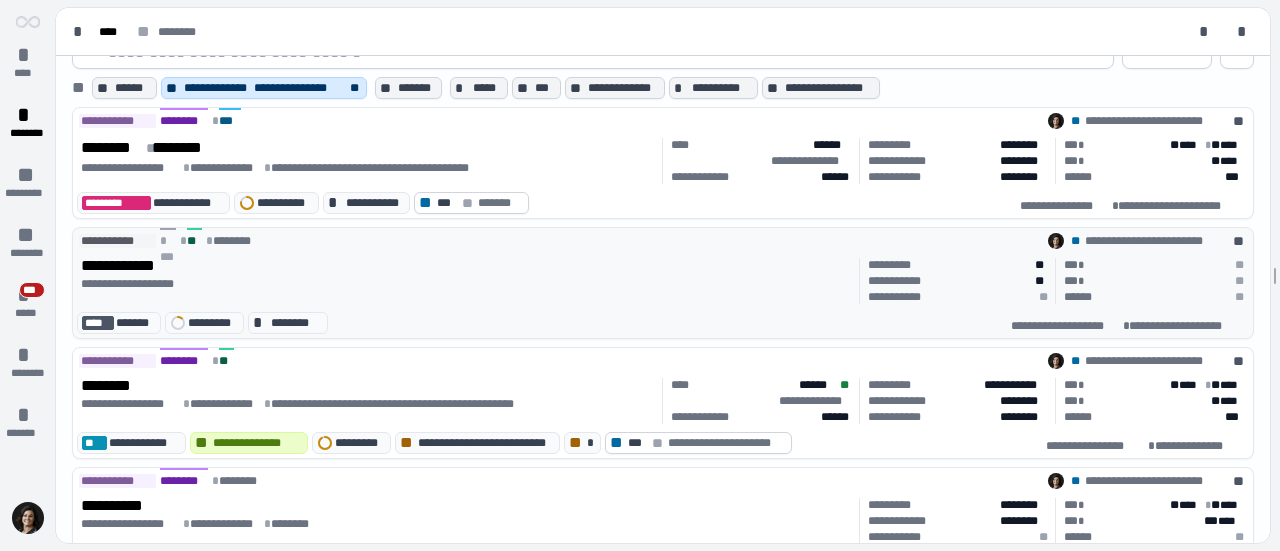 scroll, scrollTop: 0, scrollLeft: 0, axis: both 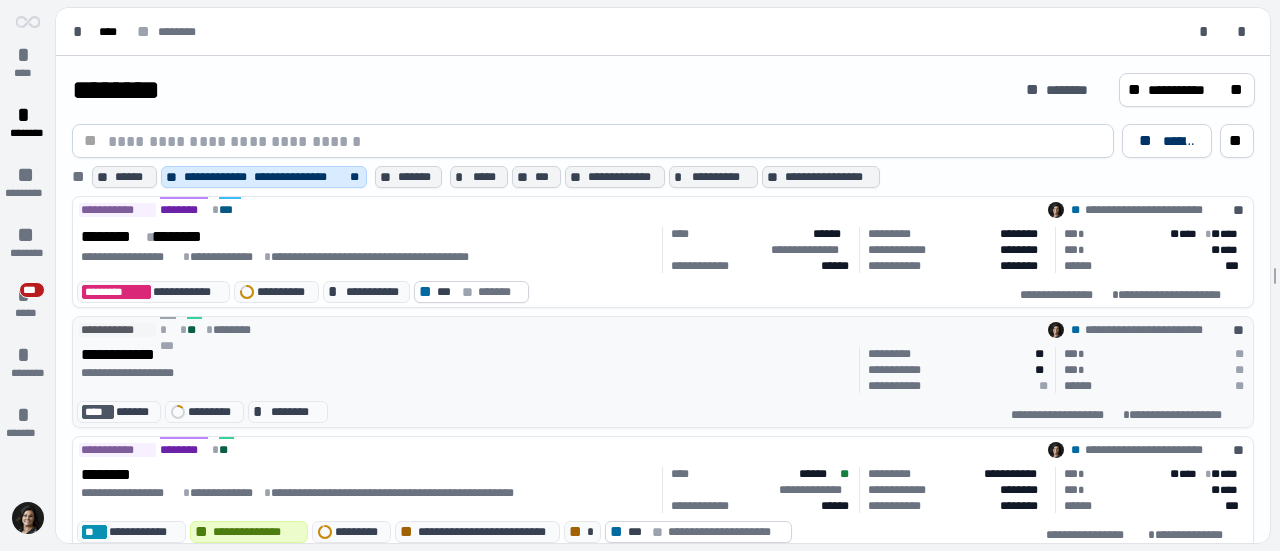 click on "**********" at bounding box center (466, 373) 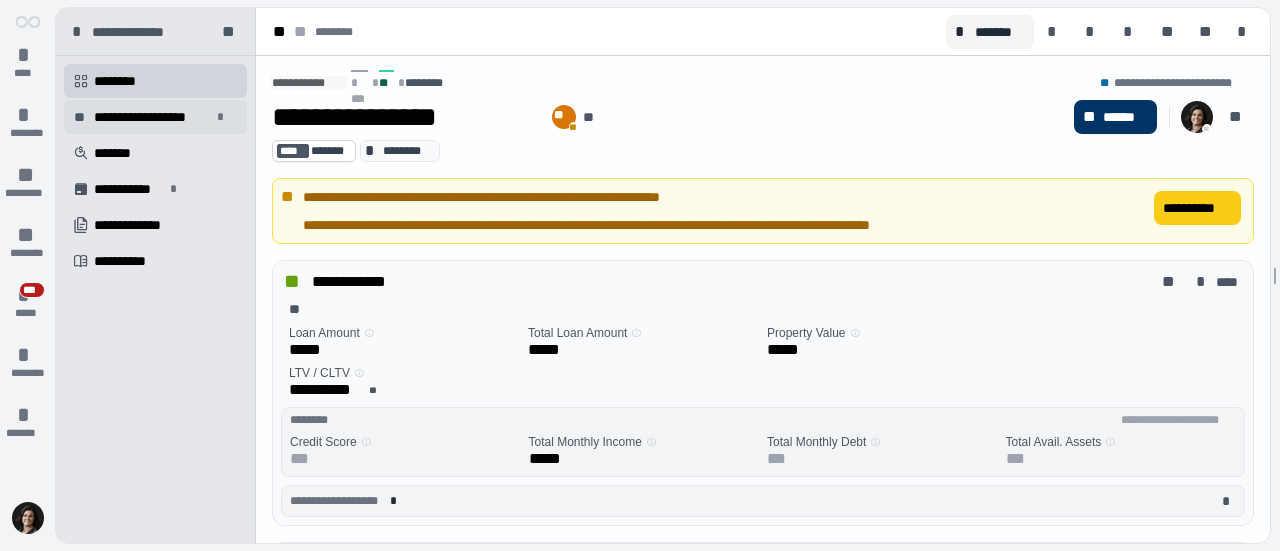click on "**********" at bounding box center [152, 117] 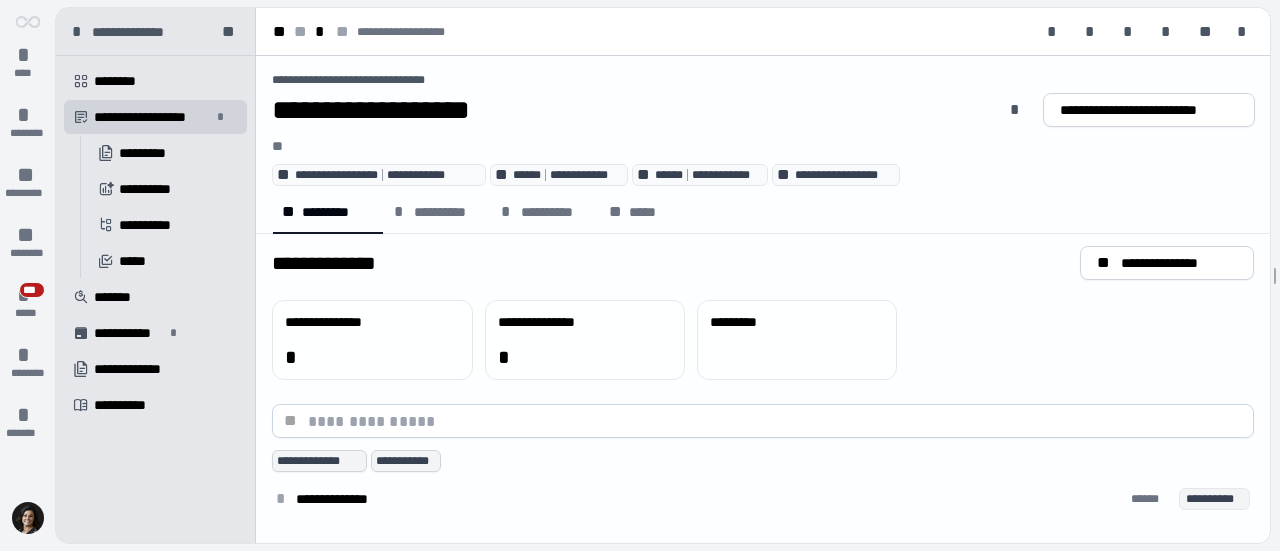 click on "**********" at bounding box center [387, 175] 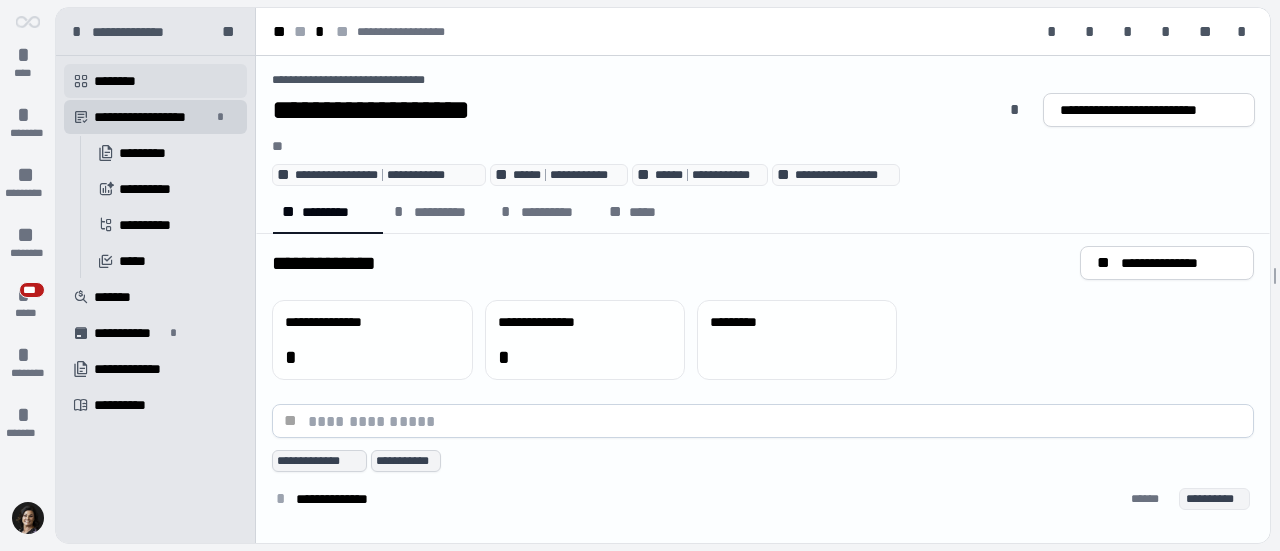 click on "********" at bounding box center (122, 81) 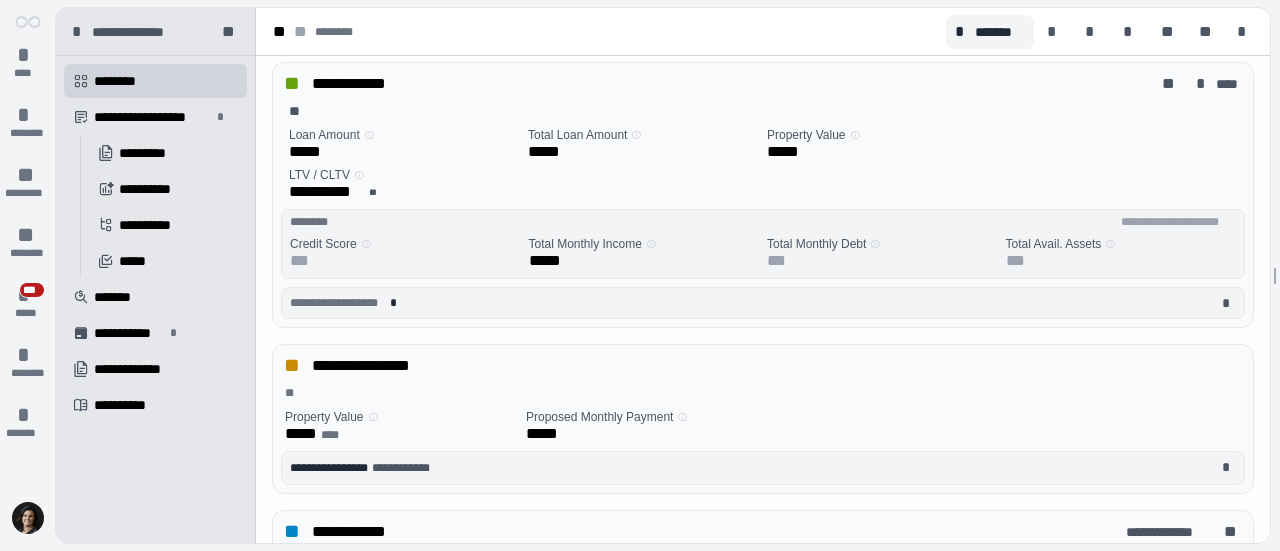 scroll, scrollTop: 200, scrollLeft: 0, axis: vertical 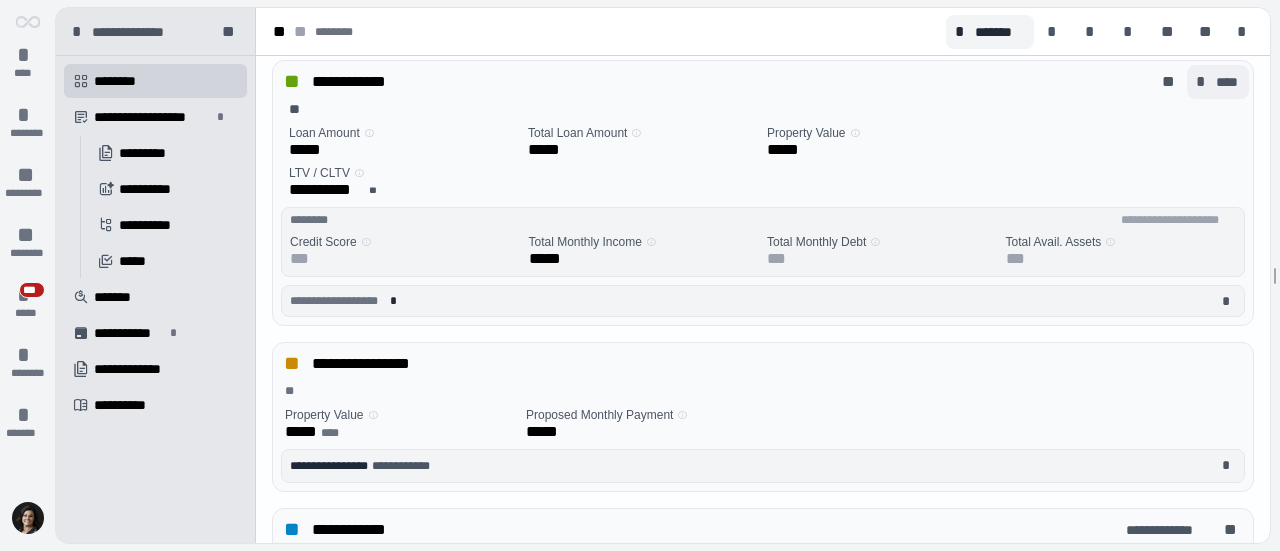 click on "****" at bounding box center (1228, 82) 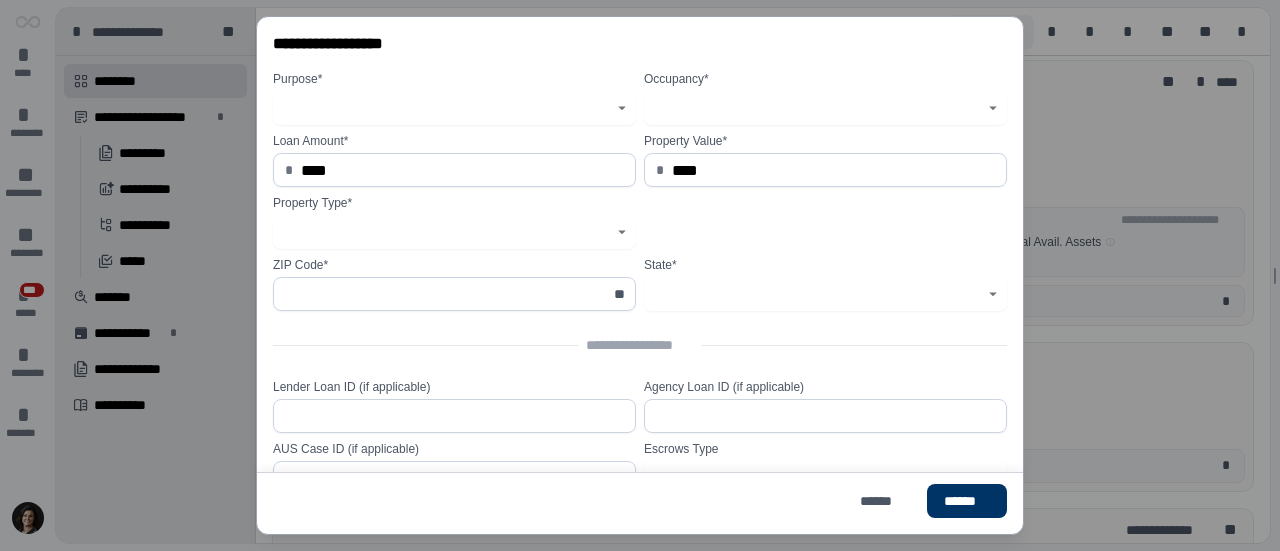 click 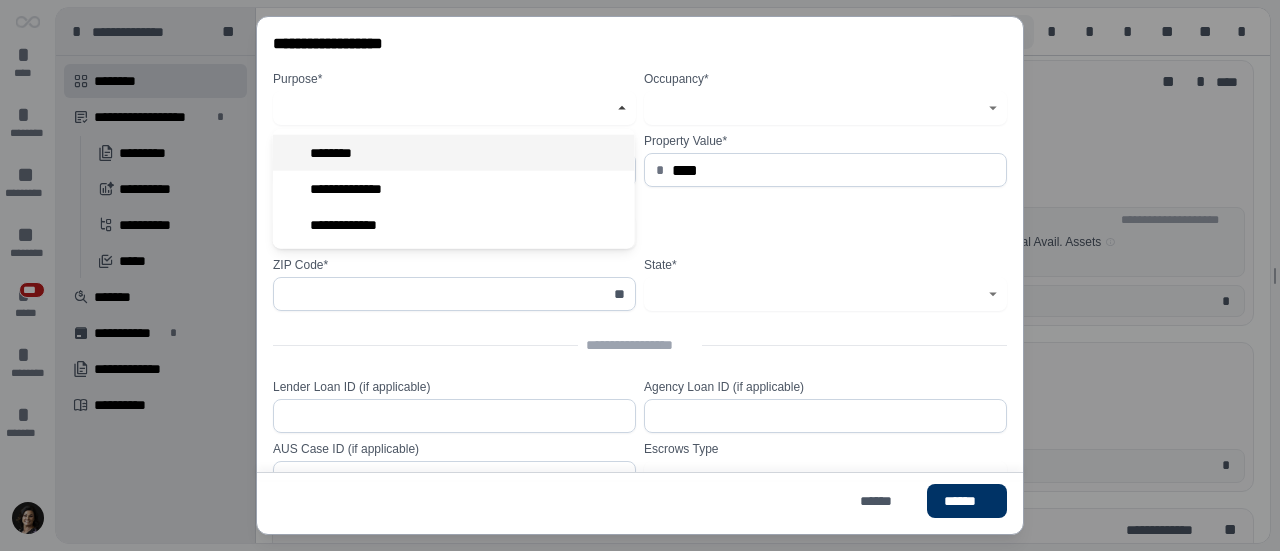 click on "********" at bounding box center (454, 153) 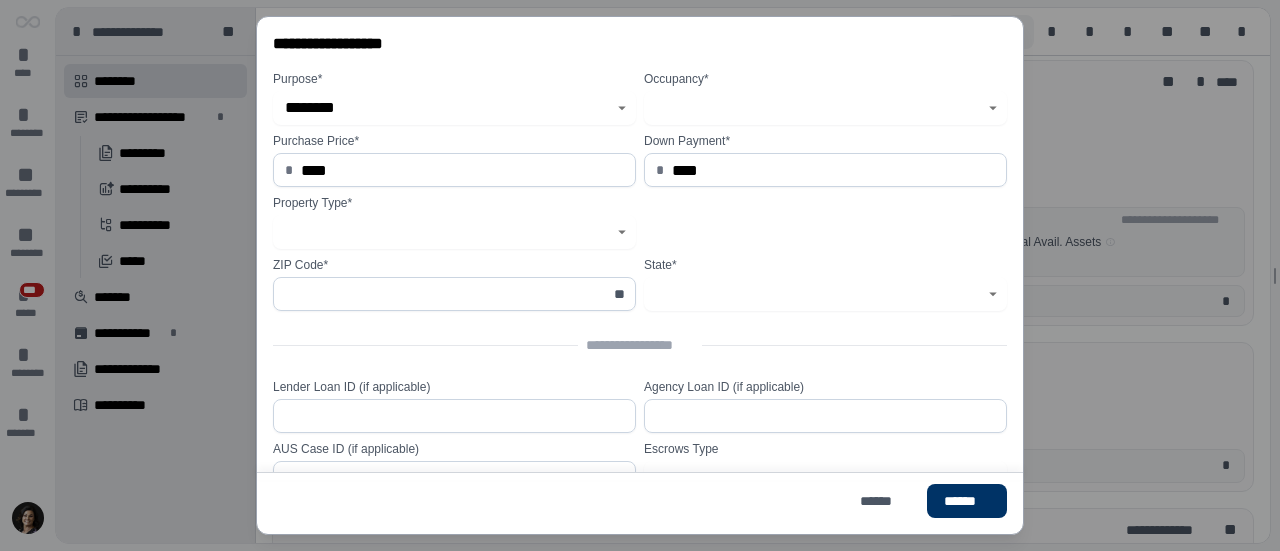 click at bounding box center (814, 108) 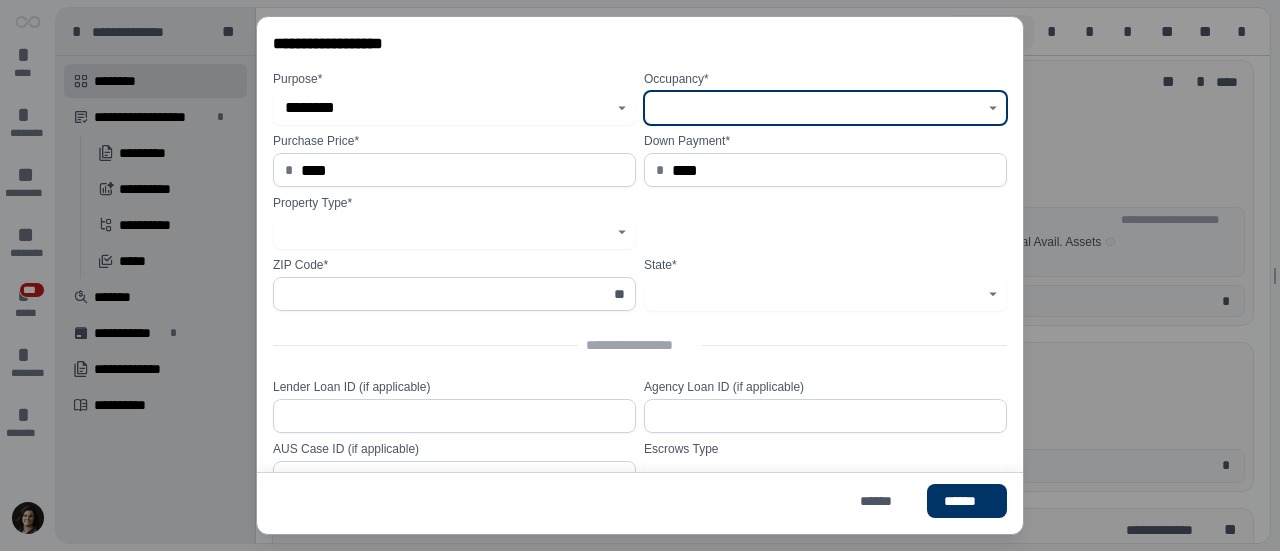 click 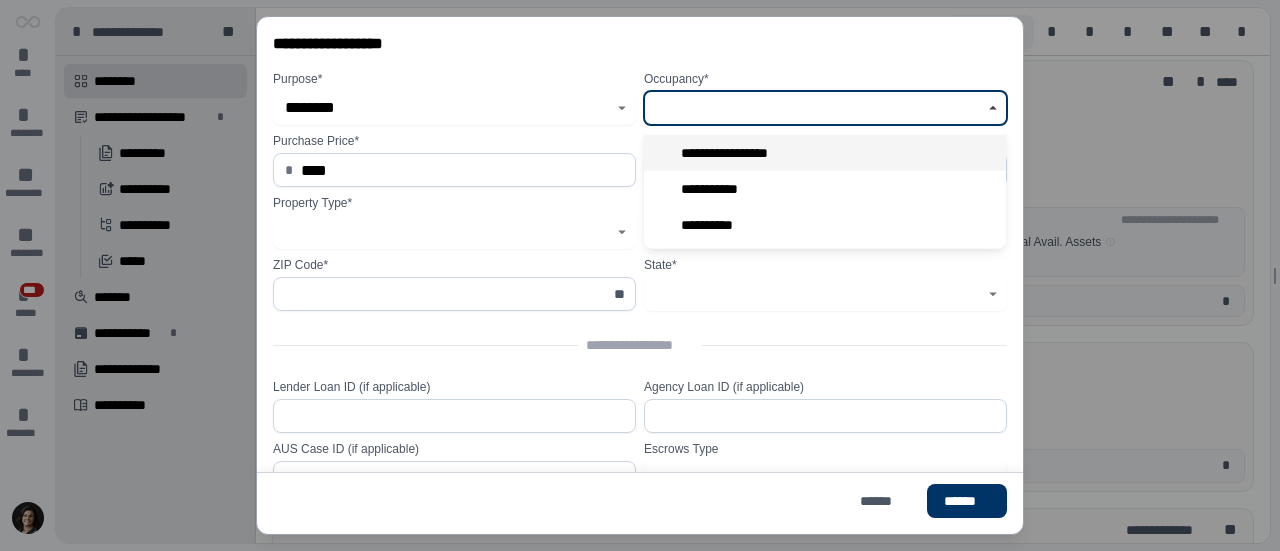 click on "**********" at bounding box center (825, 153) 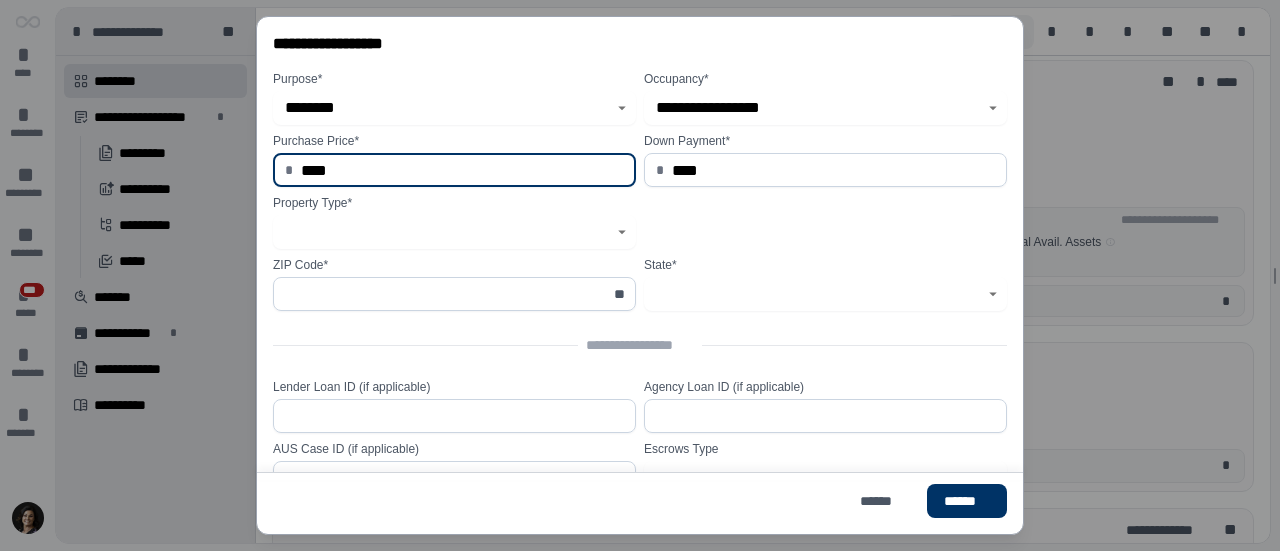 drag, startPoint x: 397, startPoint y: 174, endPoint x: 116, endPoint y: 149, distance: 282.1099 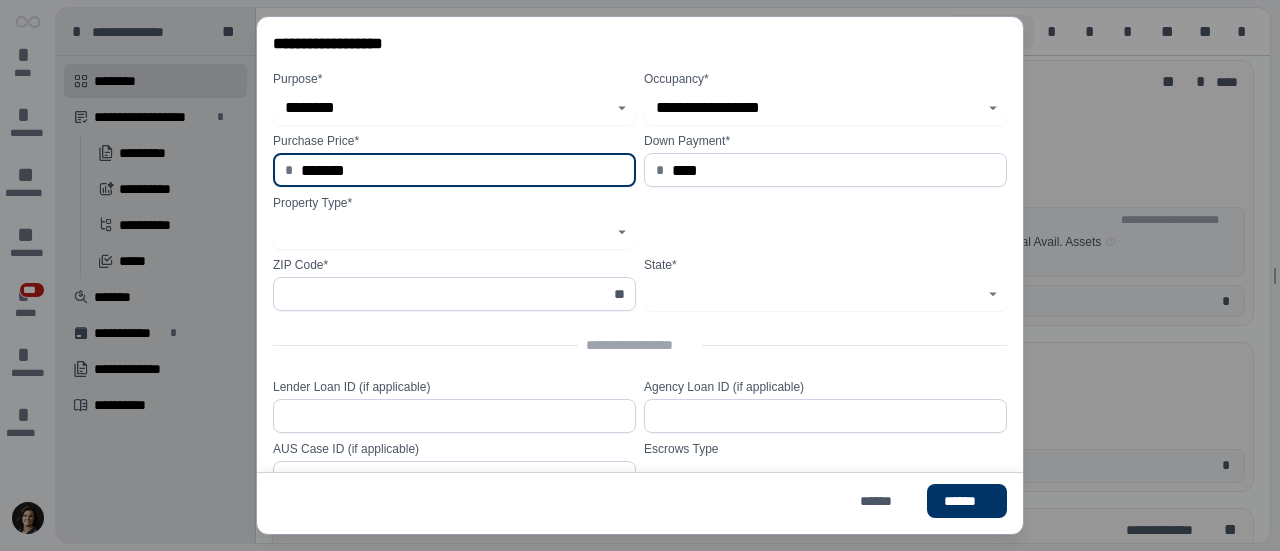 type on "**********" 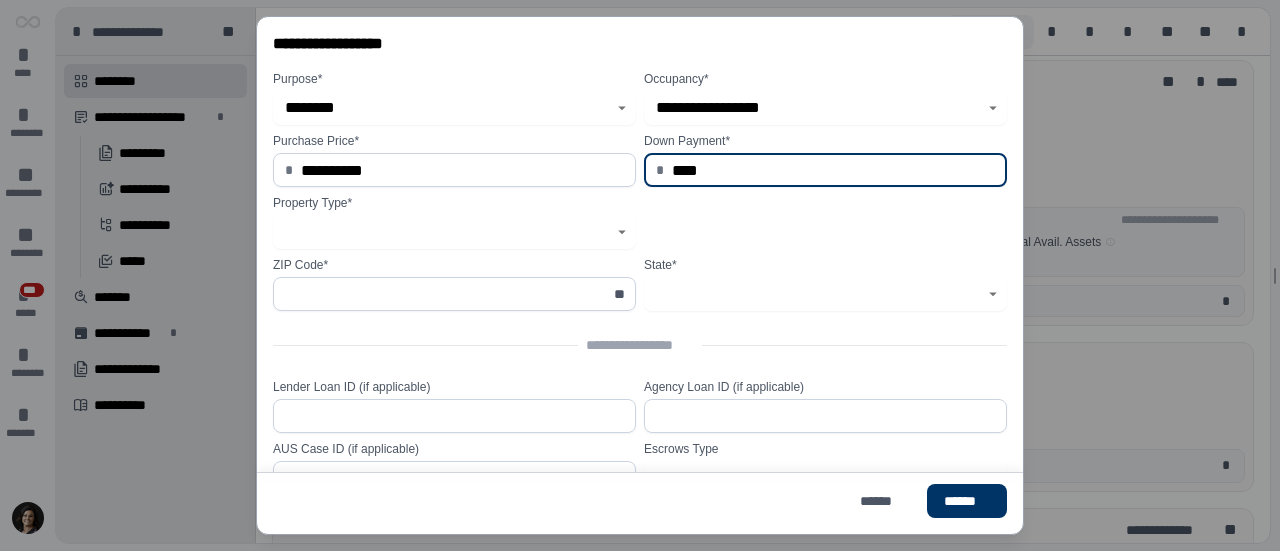 click on "****" at bounding box center (833, 170) 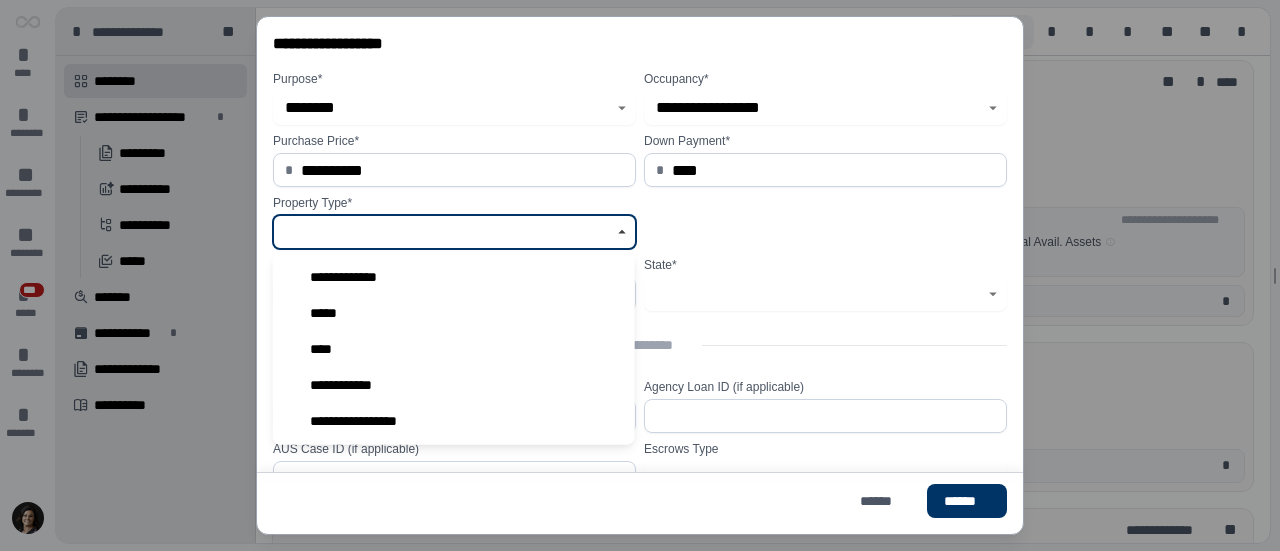 click at bounding box center (443, 232) 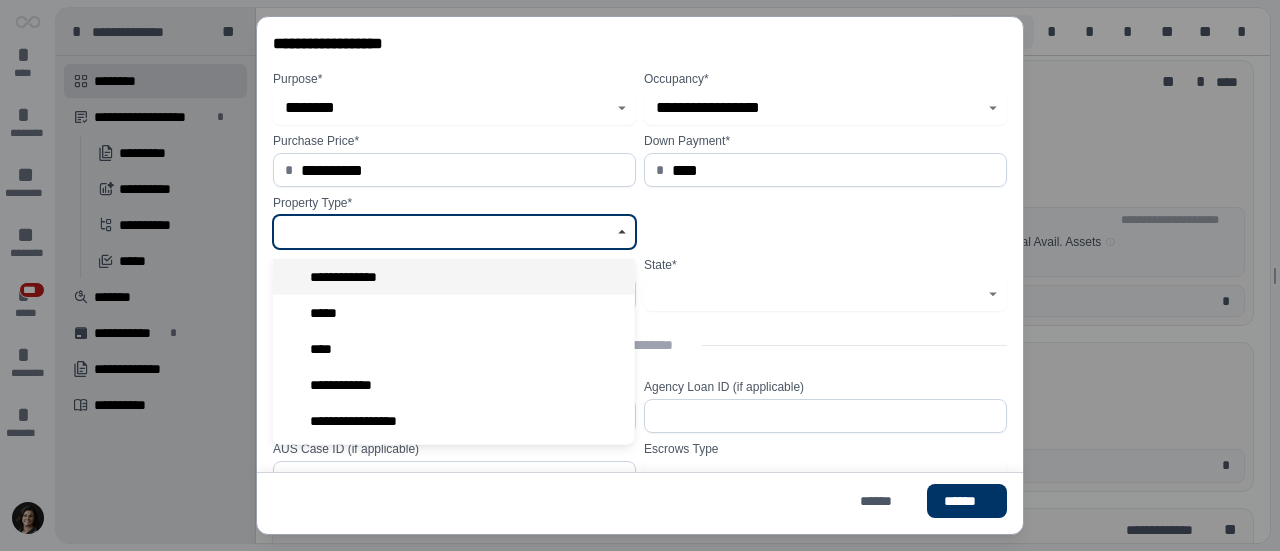 click on "**********" at bounding box center (350, 277) 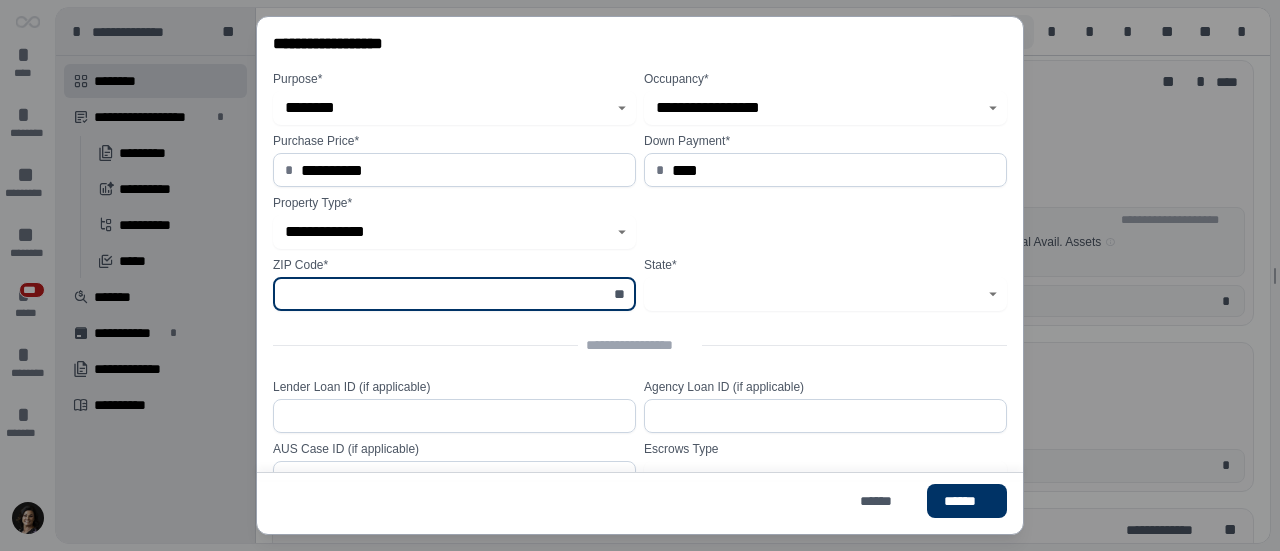 click at bounding box center (443, 294) 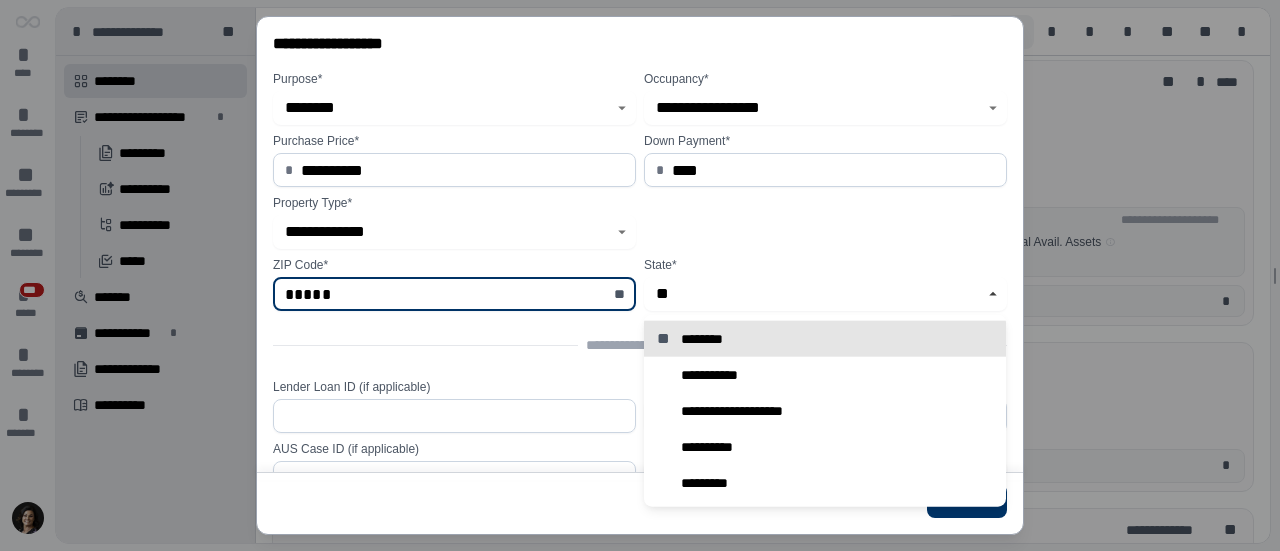 type on "********" 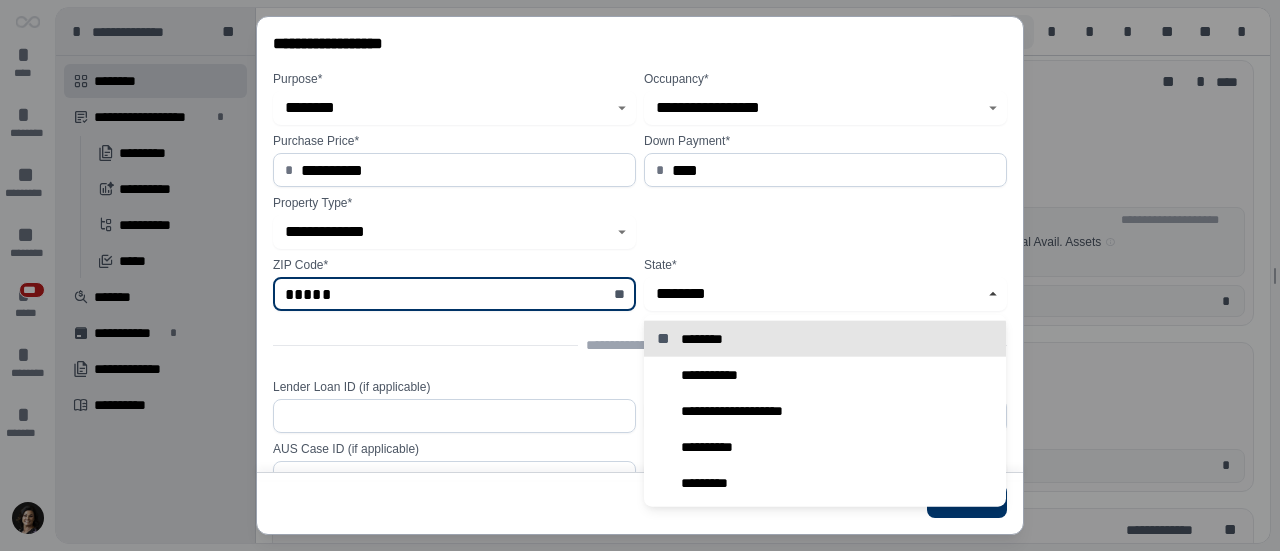 scroll, scrollTop: 39, scrollLeft: 0, axis: vertical 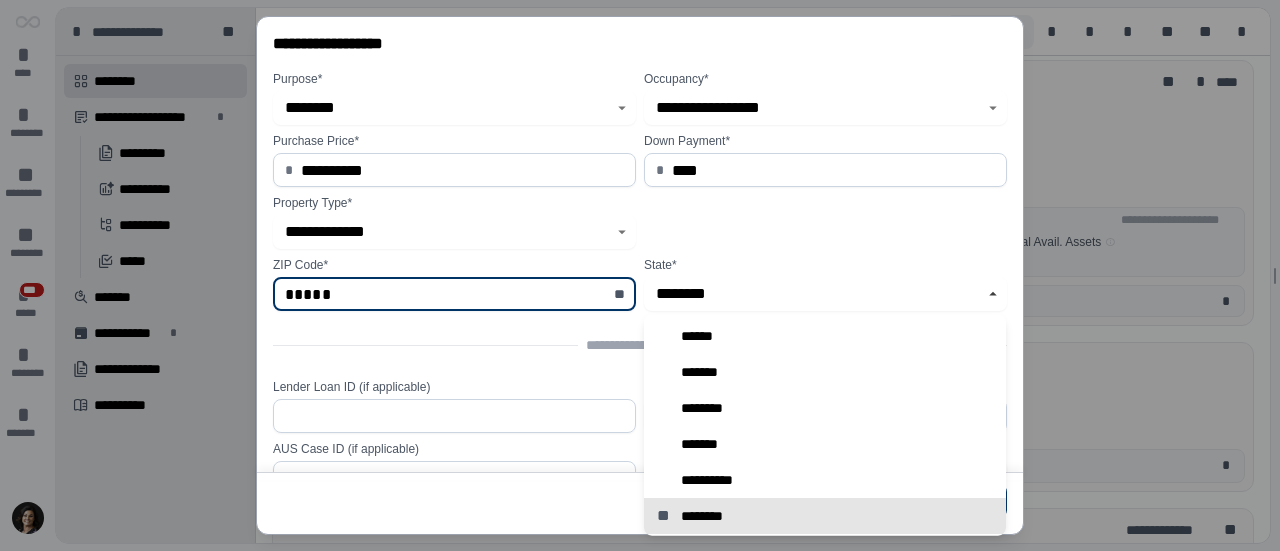 click on "**********" at bounding box center [644, 191] 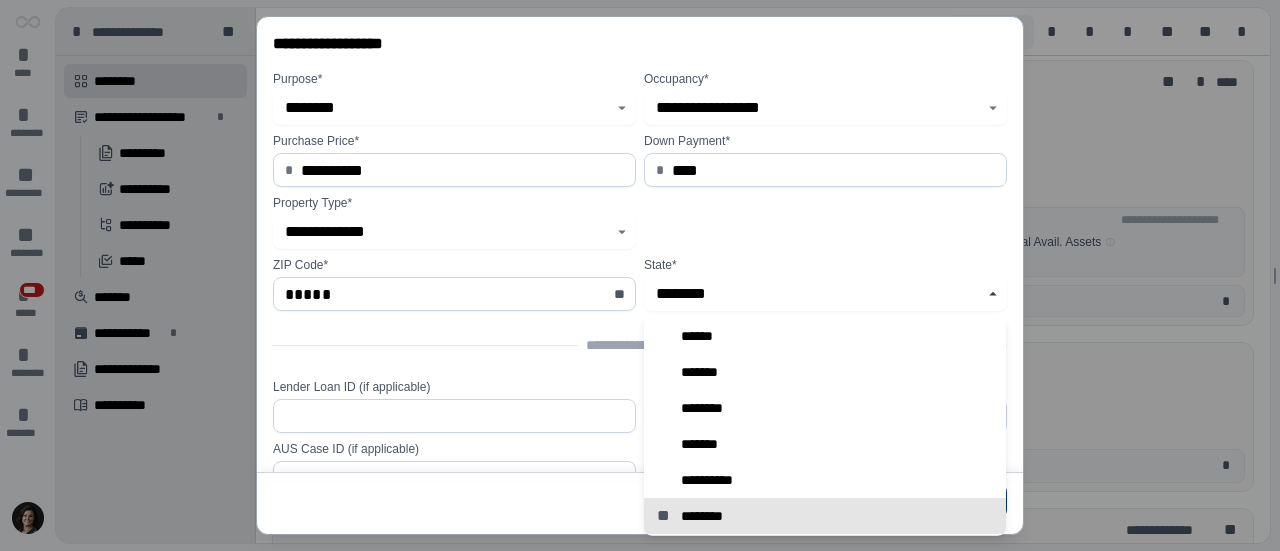click on "********" at bounding box center (709, 516) 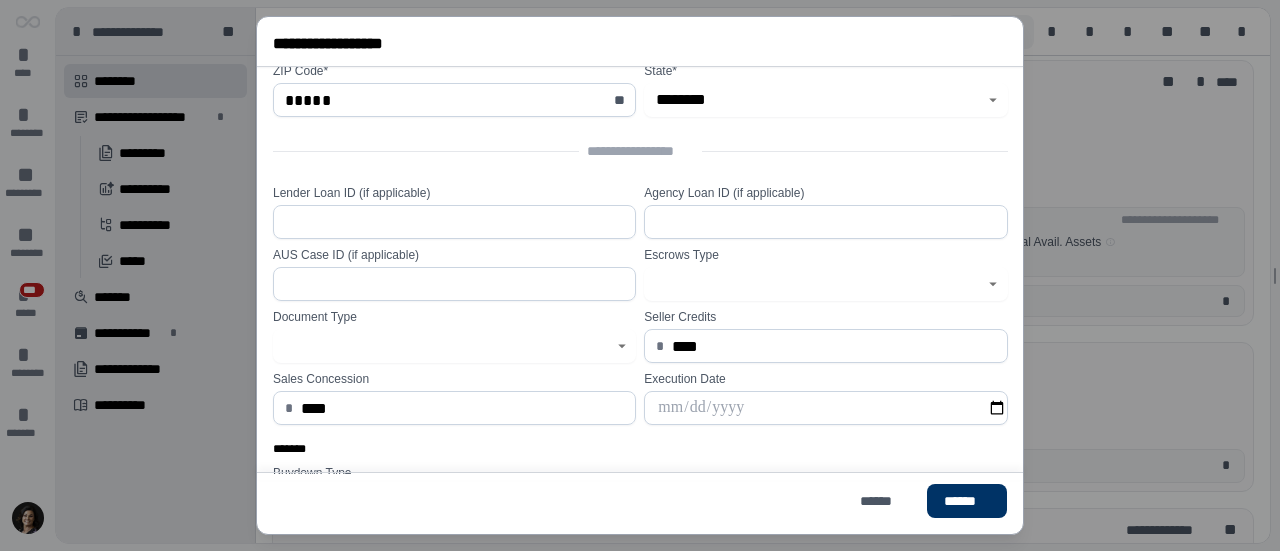 scroll, scrollTop: 200, scrollLeft: 0, axis: vertical 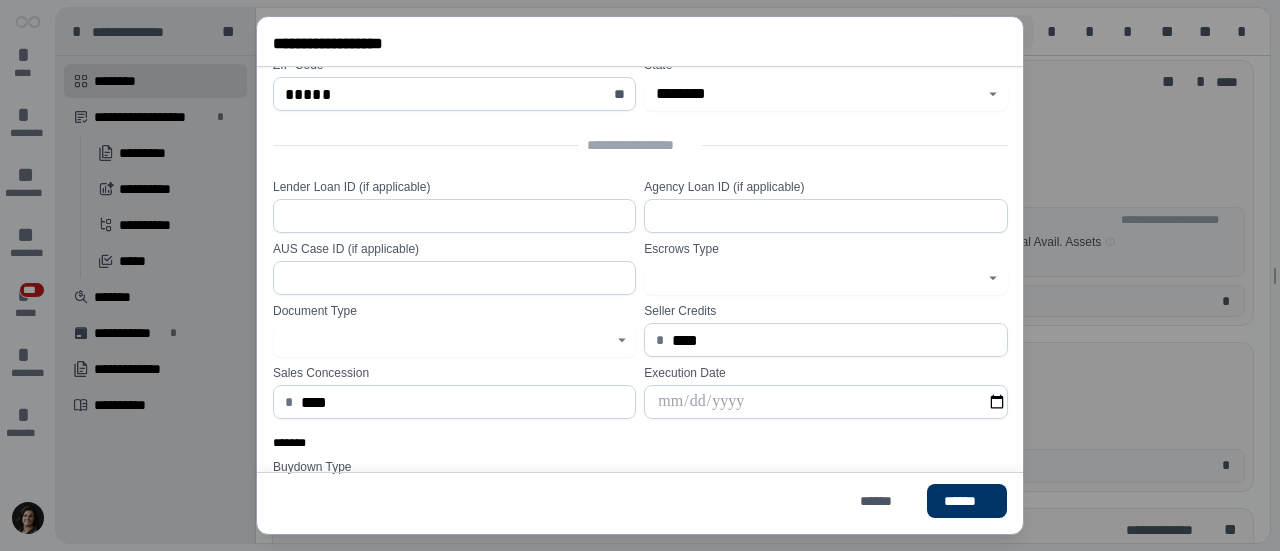 click 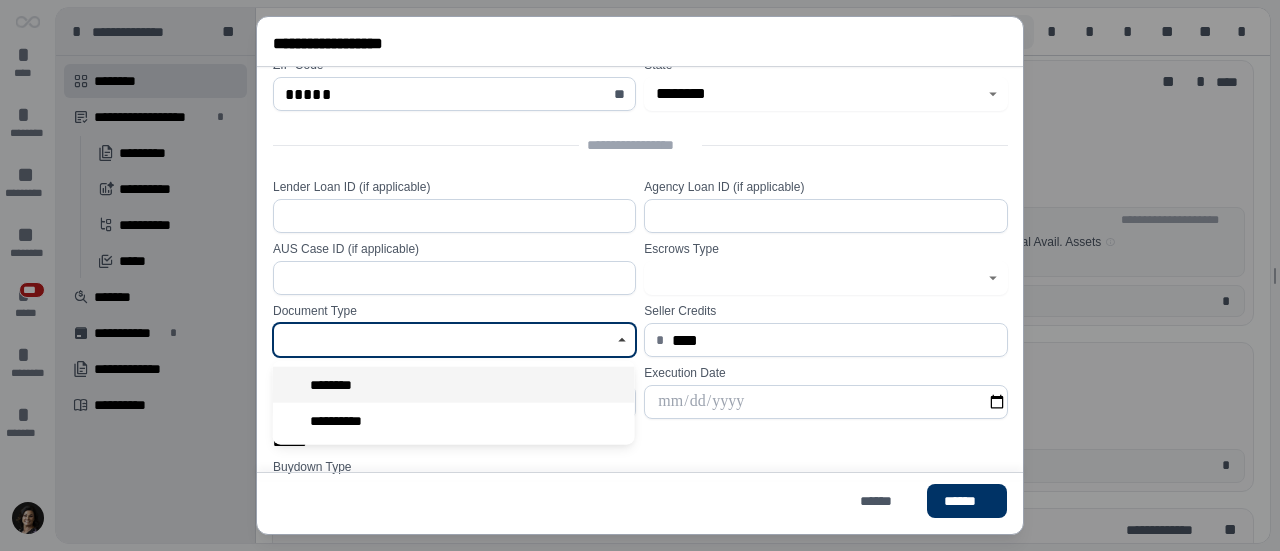 click on "********" at bounding box center (454, 385) 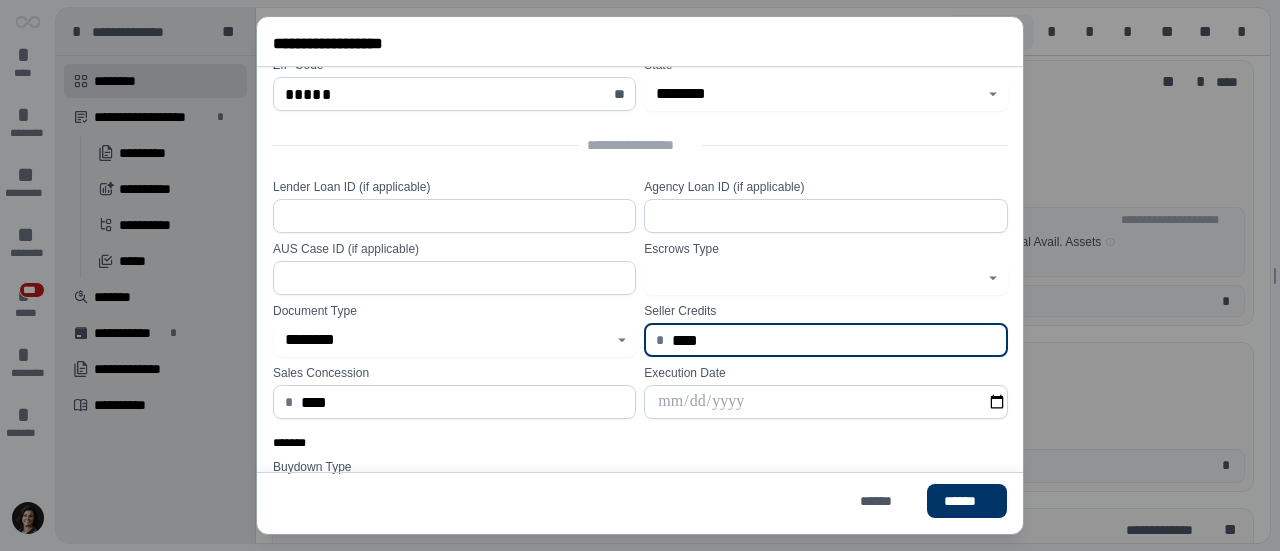 drag, startPoint x: 714, startPoint y: 349, endPoint x: 657, endPoint y: 349, distance: 57 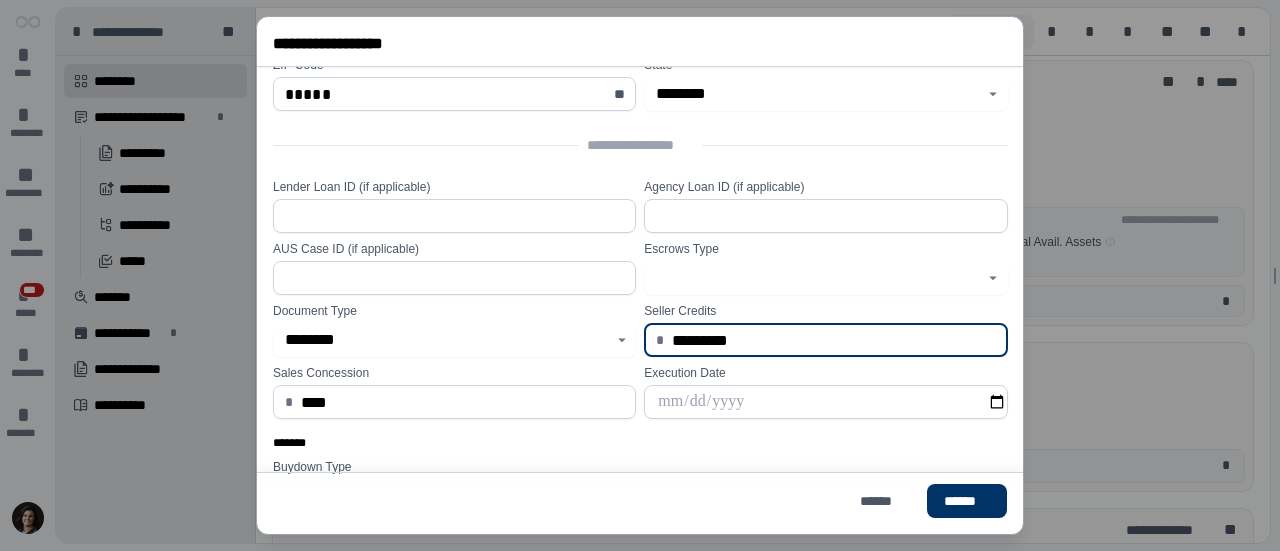 type on "*********" 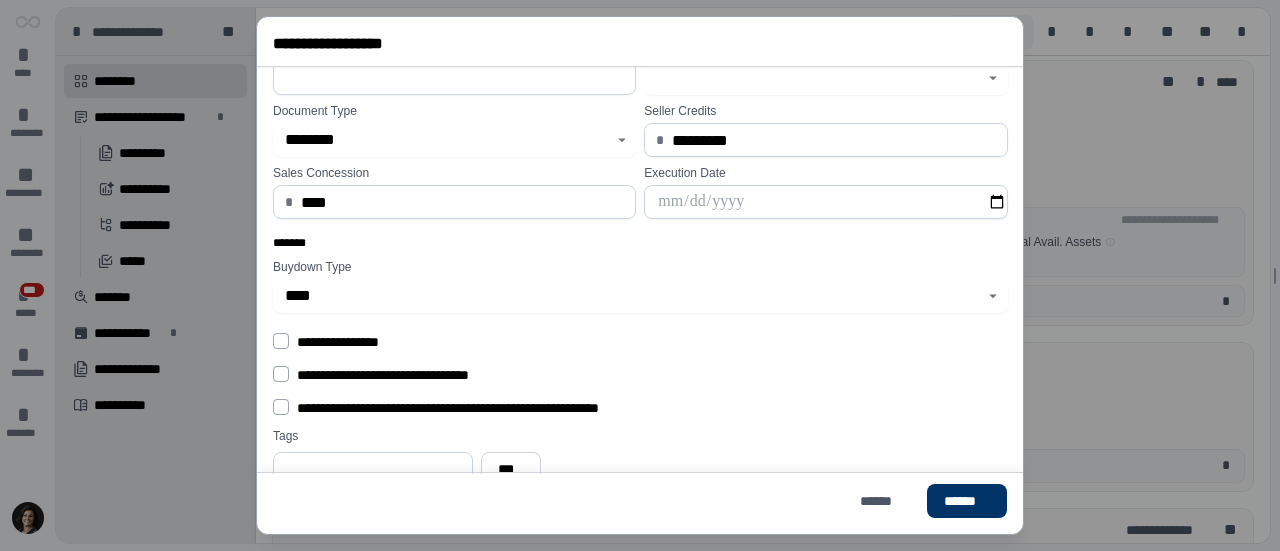 scroll, scrollTop: 416, scrollLeft: 0, axis: vertical 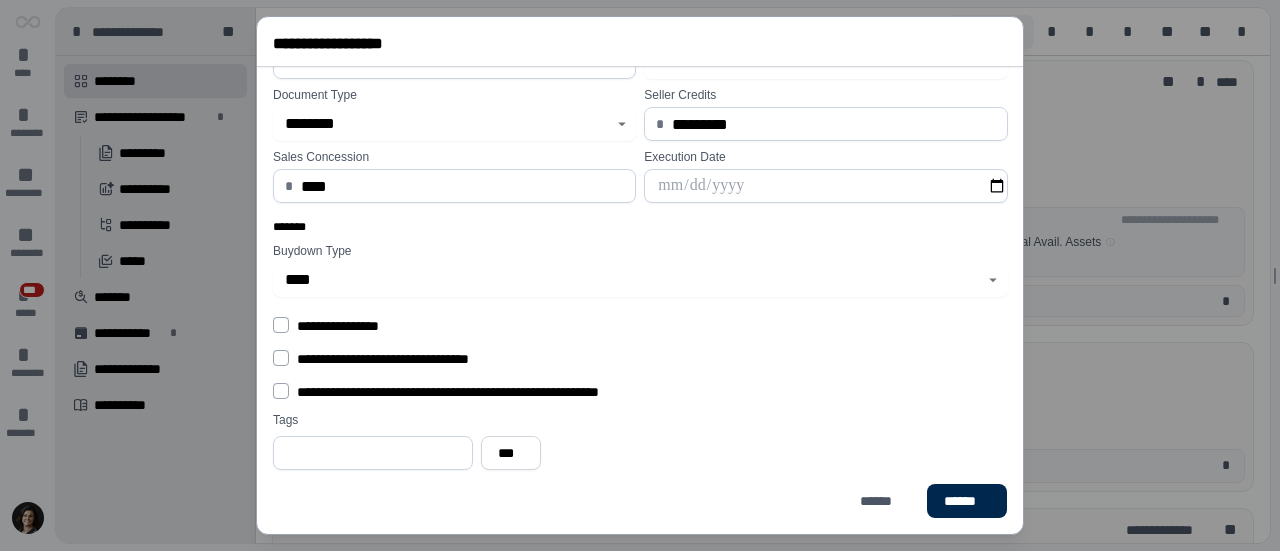 click on "******" at bounding box center (967, 501) 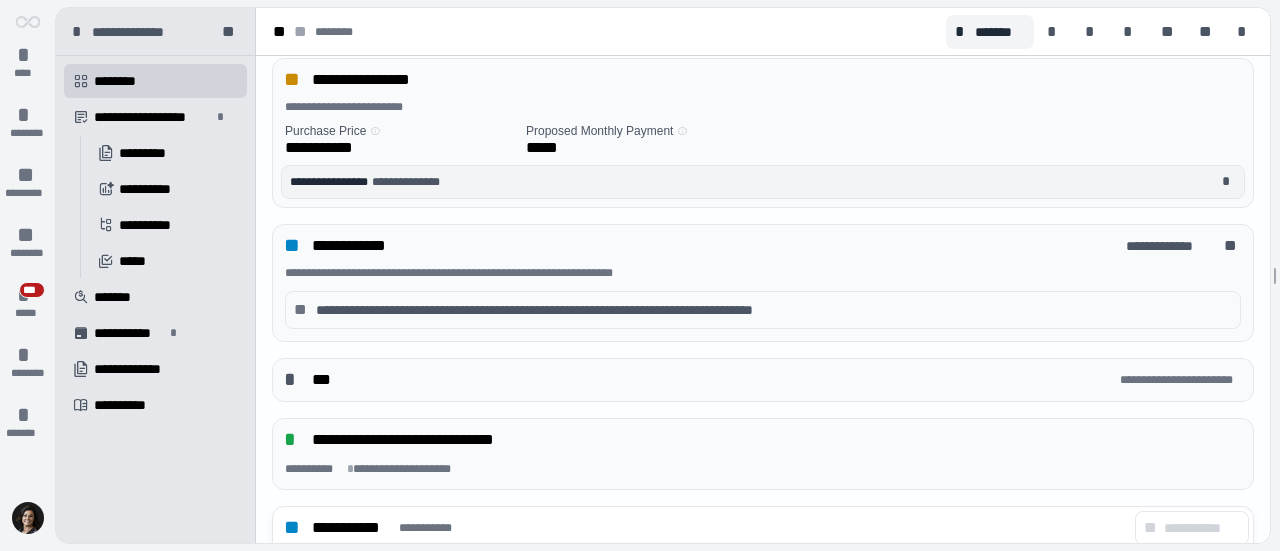 scroll, scrollTop: 0, scrollLeft: 0, axis: both 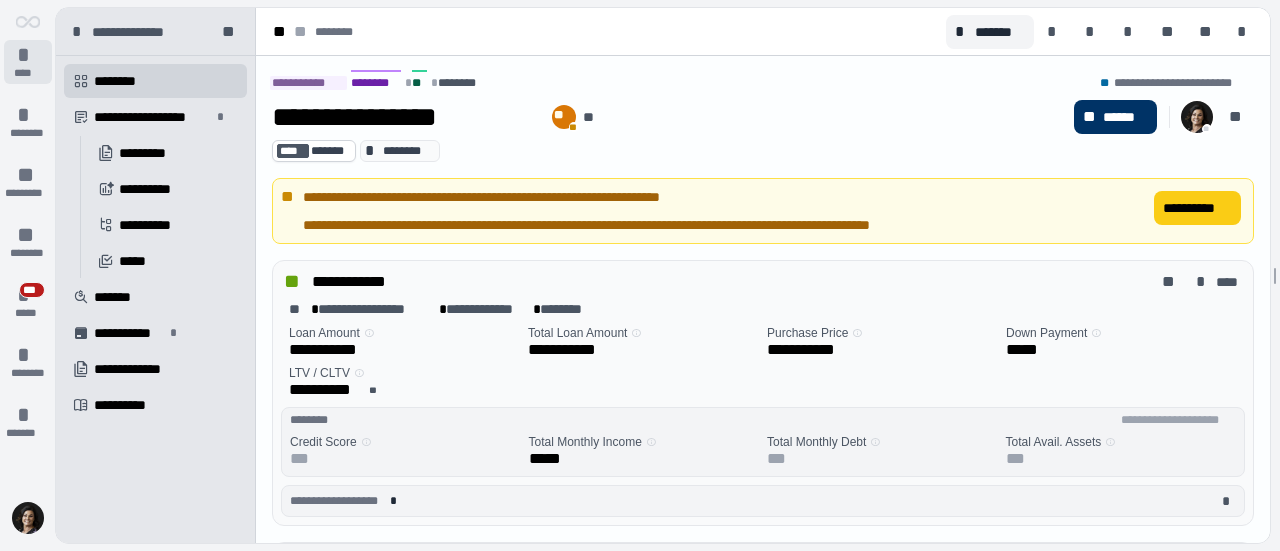 click on "*" at bounding box center (28, 55) 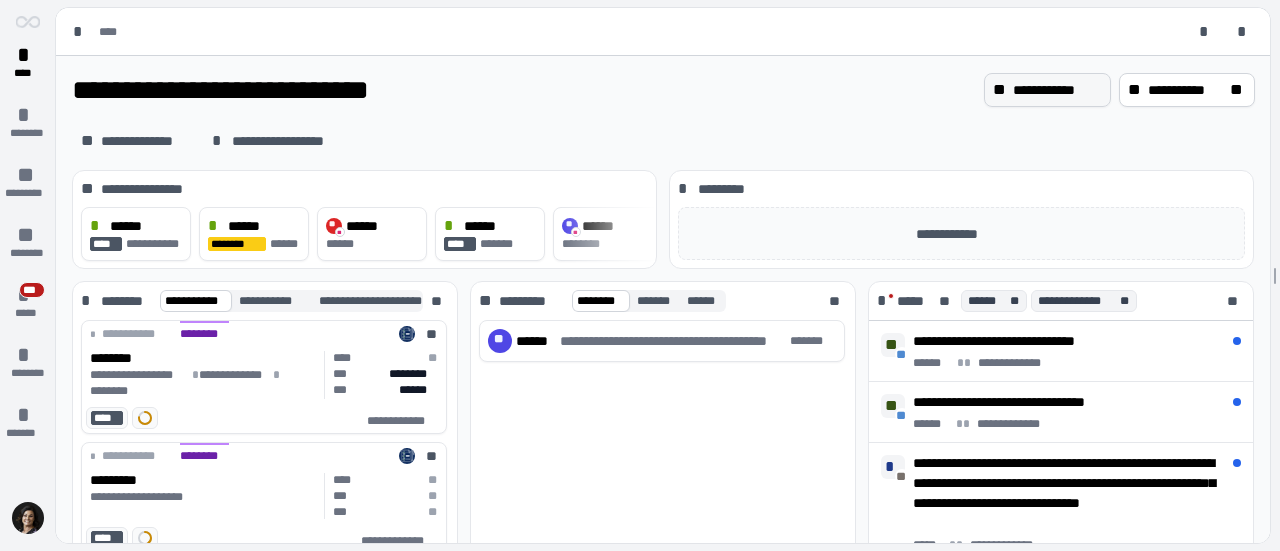 click on "**********" at bounding box center (1057, 90) 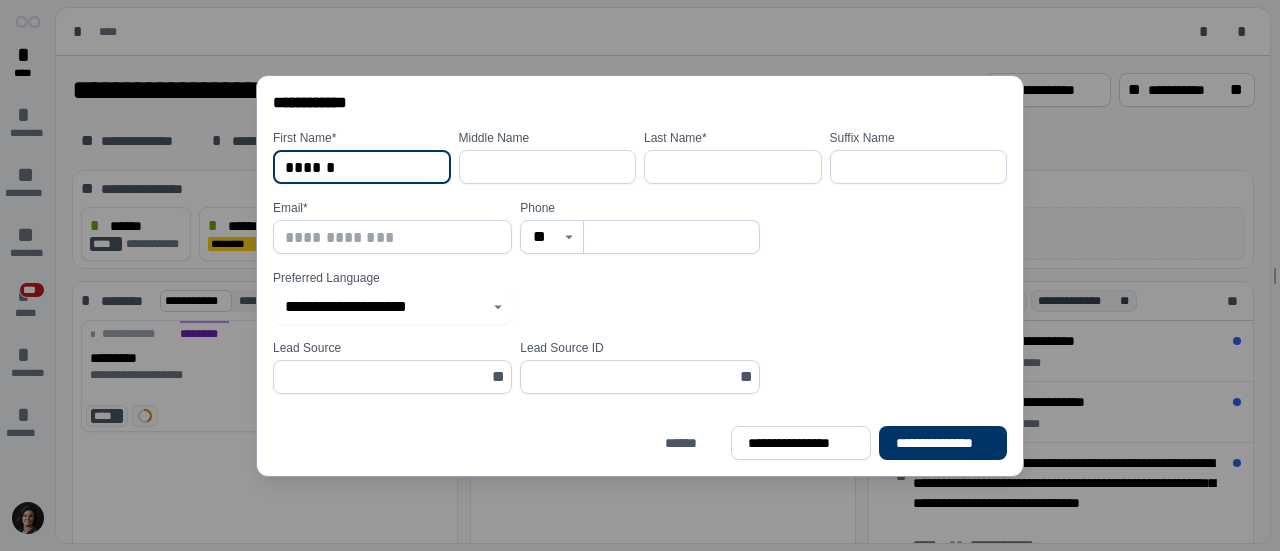 type on "******" 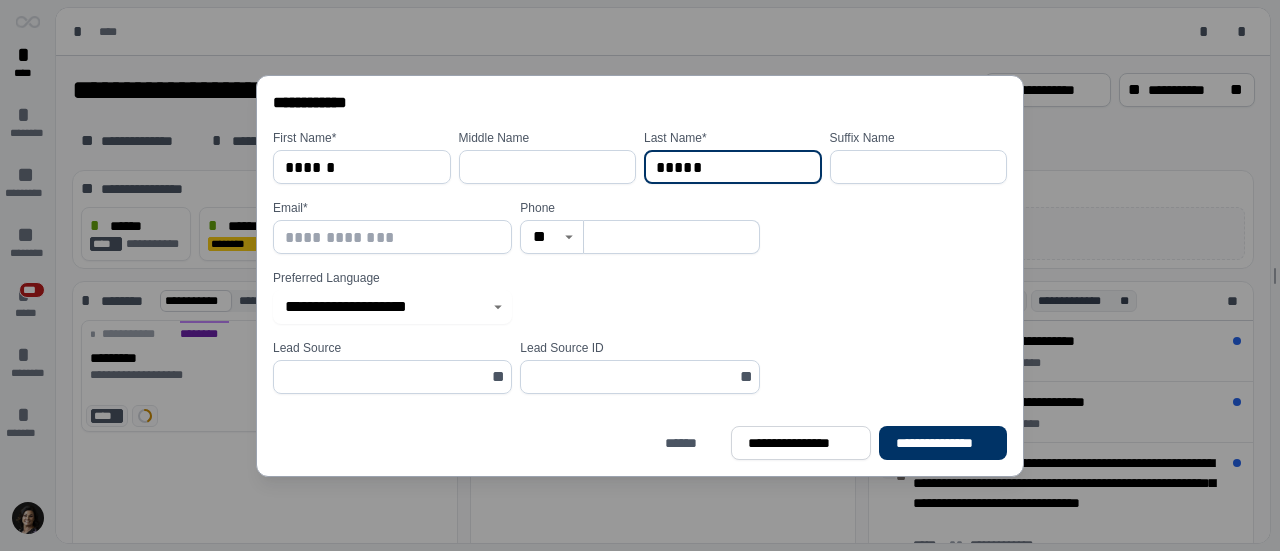 type on "*****" 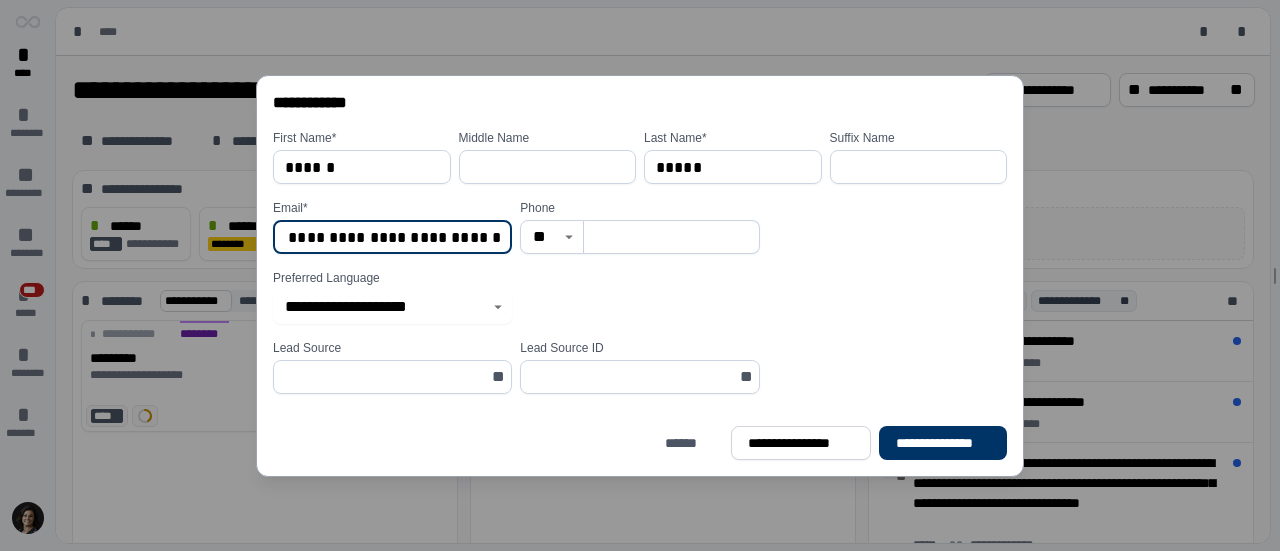 scroll, scrollTop: 0, scrollLeft: 189, axis: horizontal 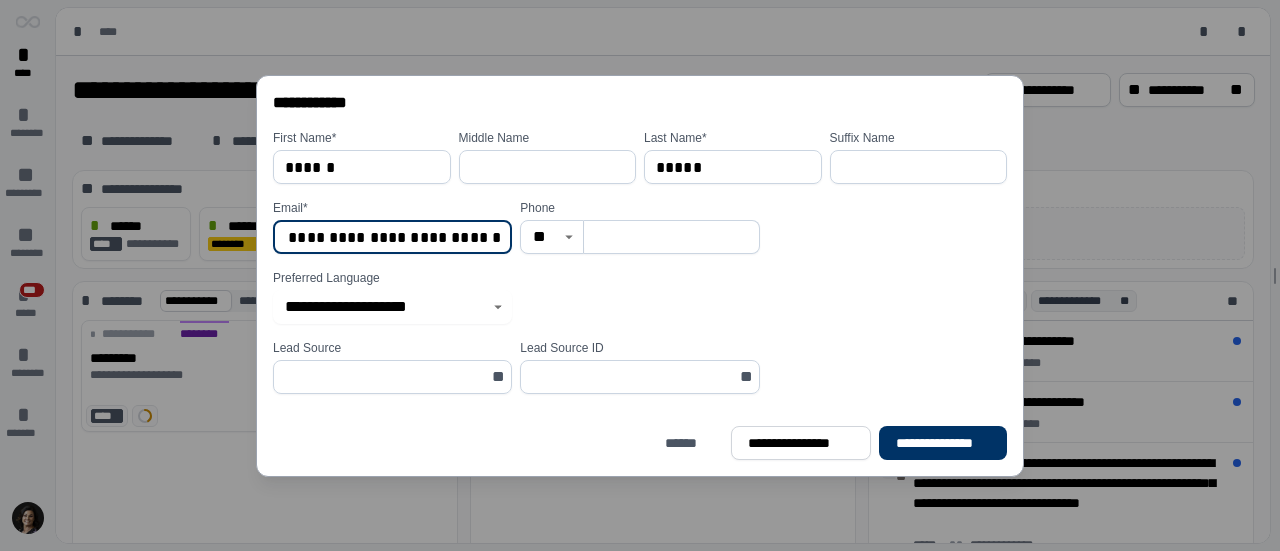 type on "**********" 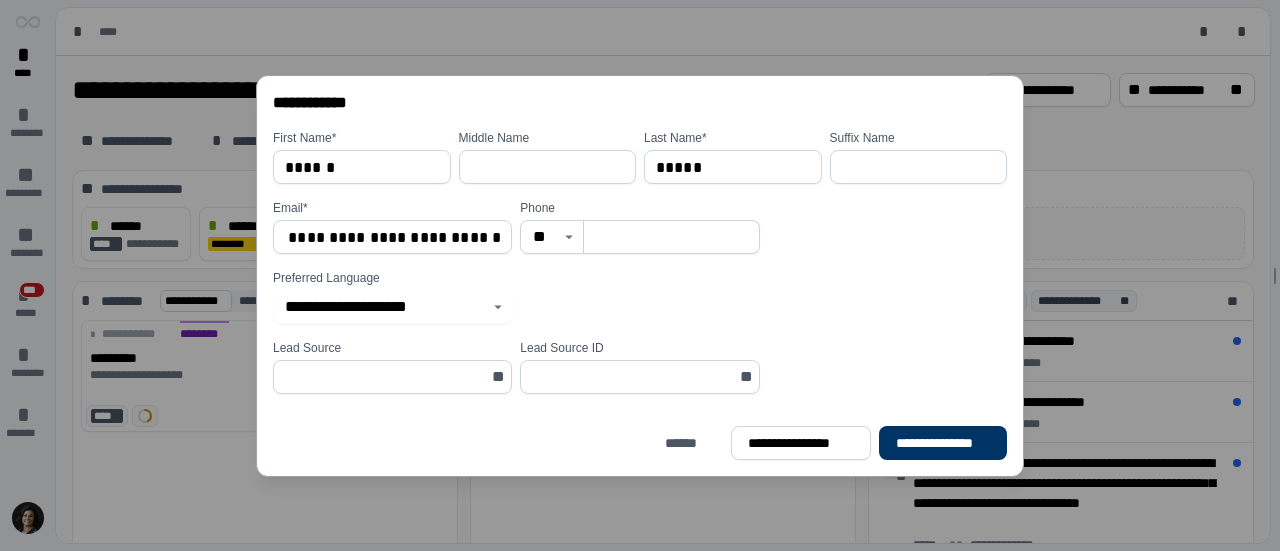 scroll, scrollTop: 0, scrollLeft: 0, axis: both 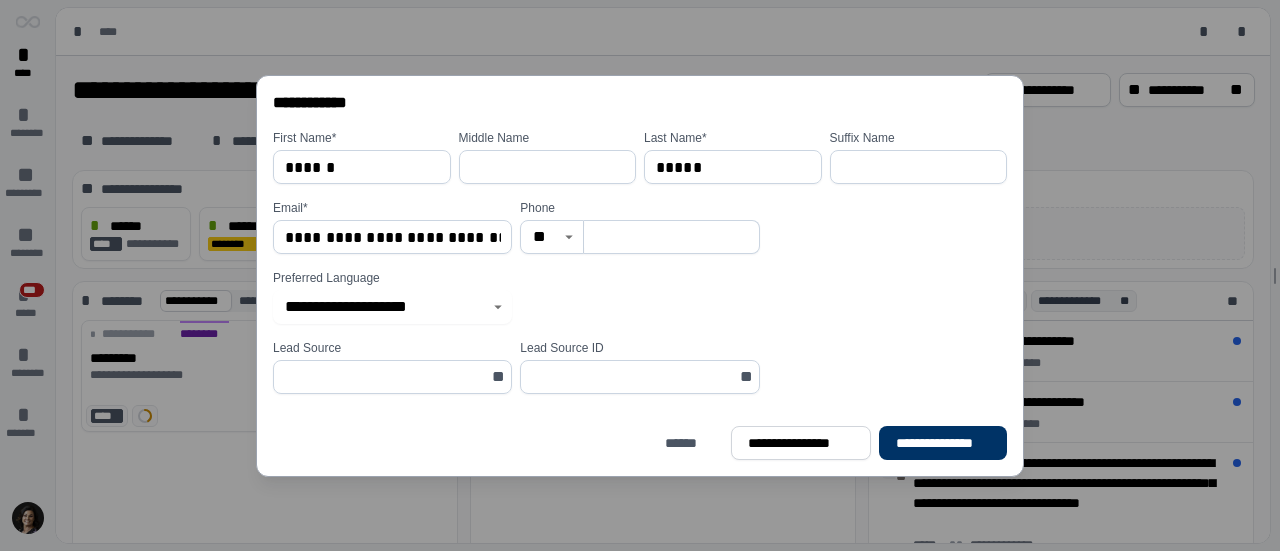 click at bounding box center [671, 237] 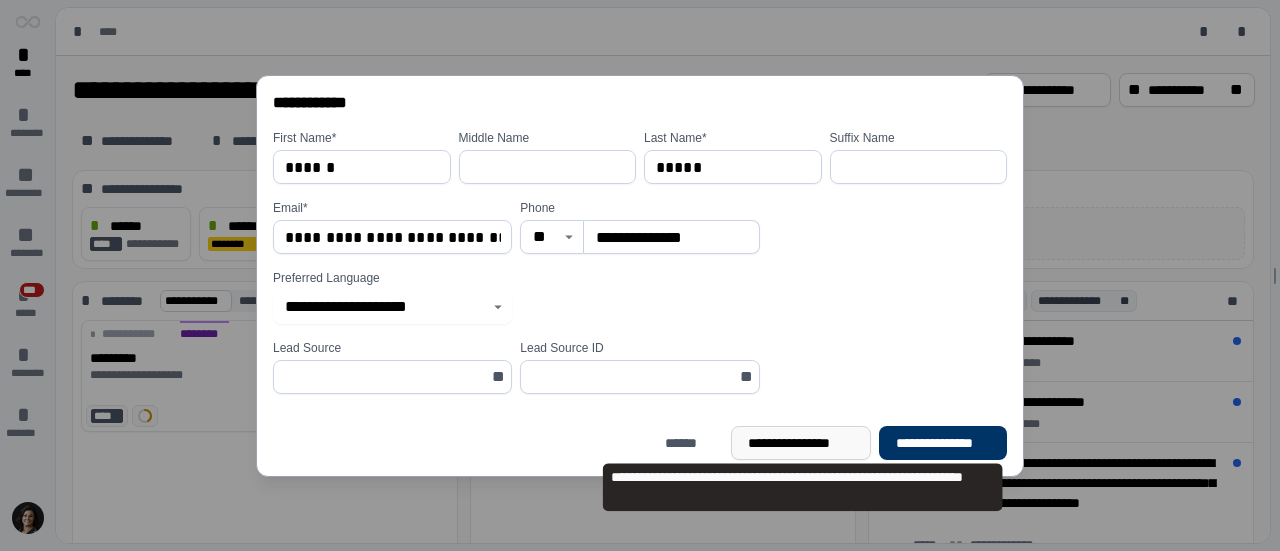 type on "**********" 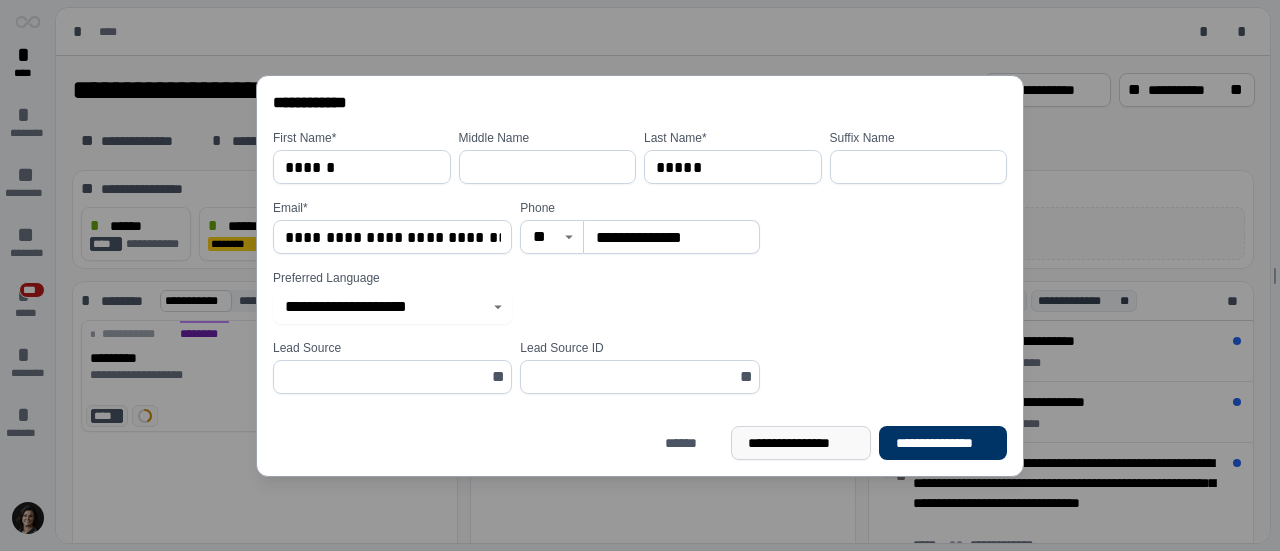 click on "**********" at bounding box center (801, 443) 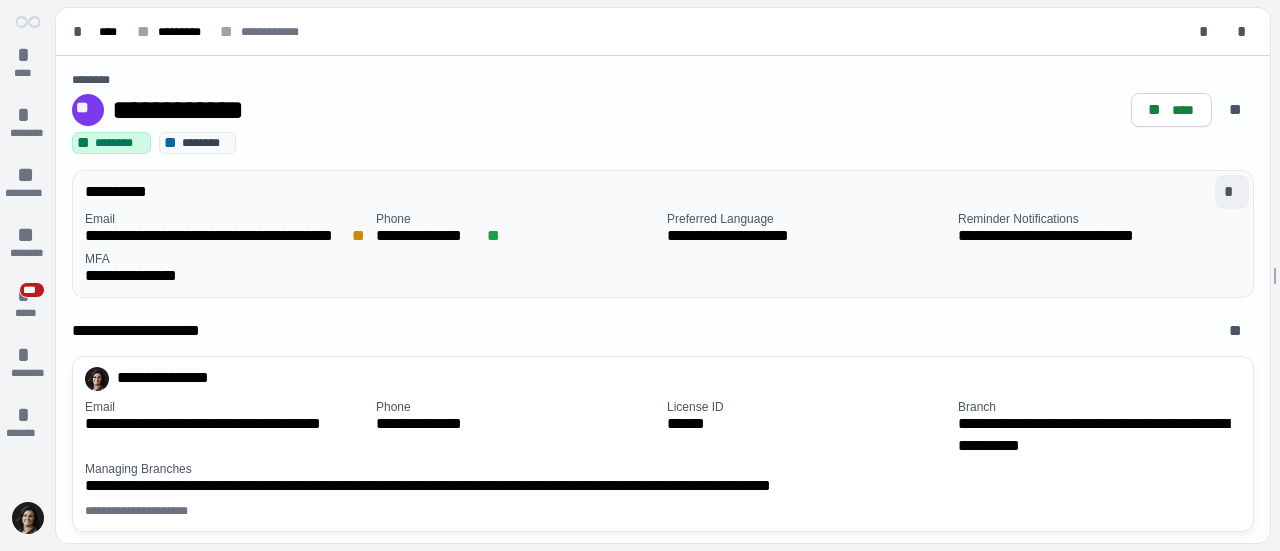 click on "*" at bounding box center [1232, 192] 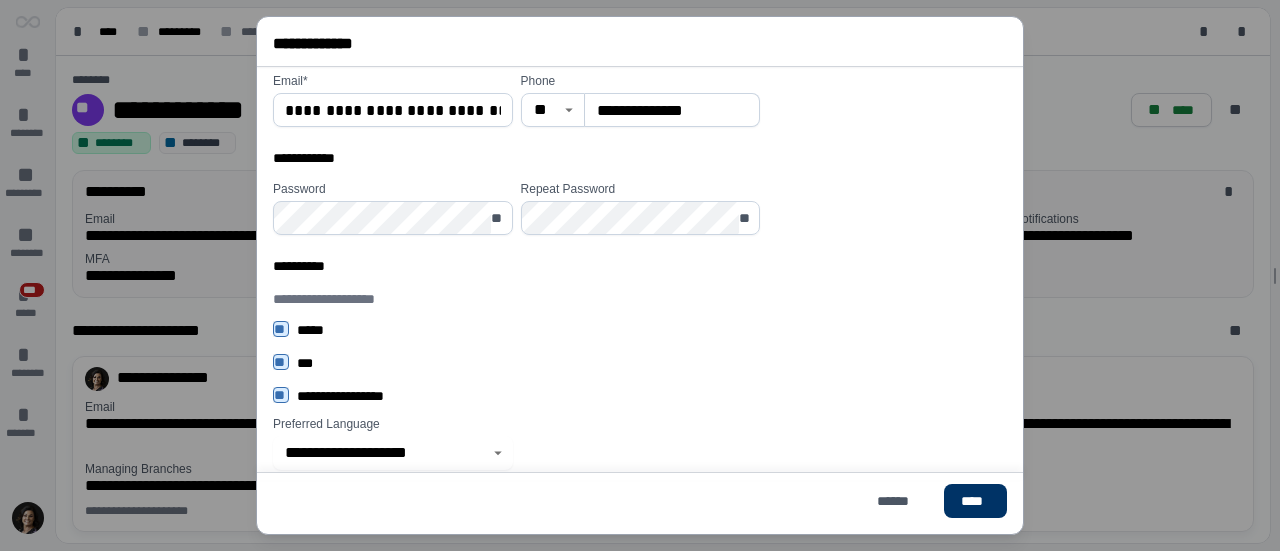scroll, scrollTop: 144, scrollLeft: 0, axis: vertical 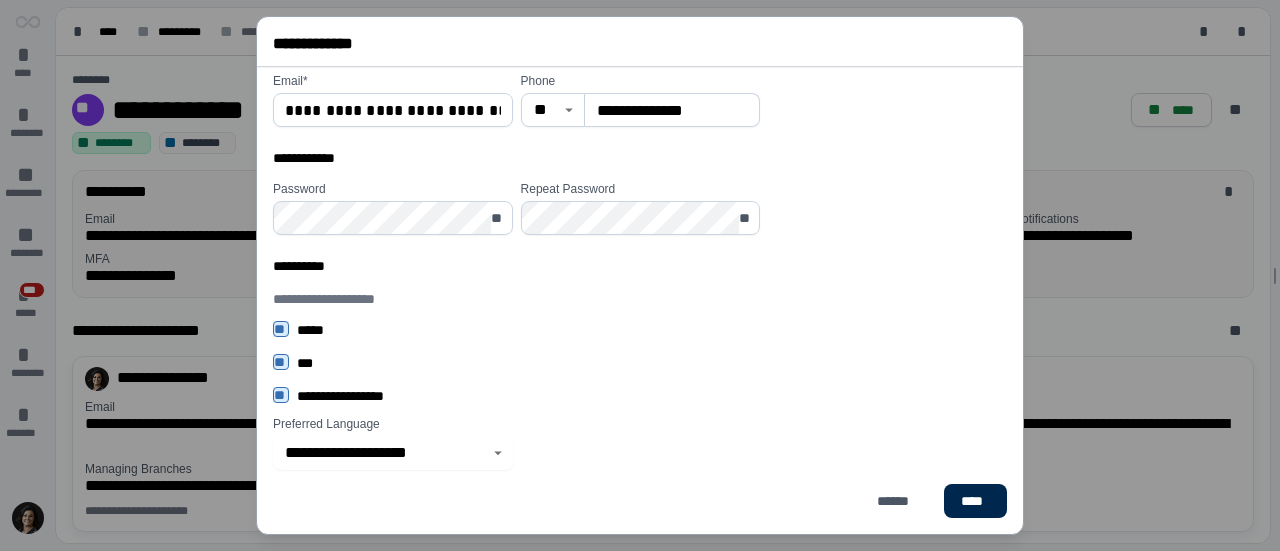 click on "****" at bounding box center [975, 501] 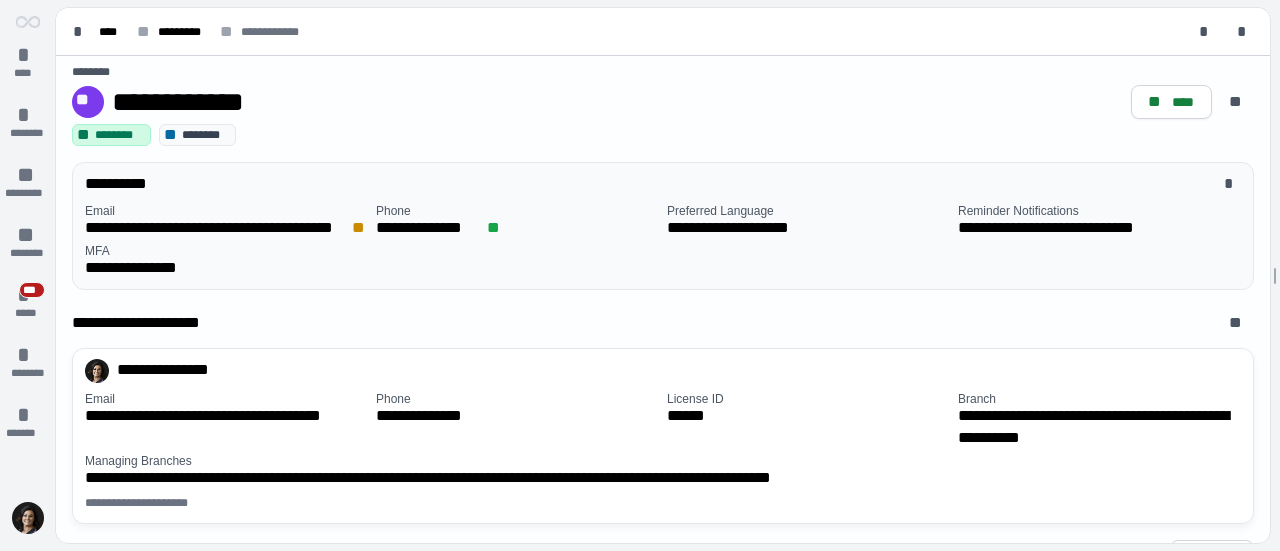 scroll, scrollTop: 0, scrollLeft: 0, axis: both 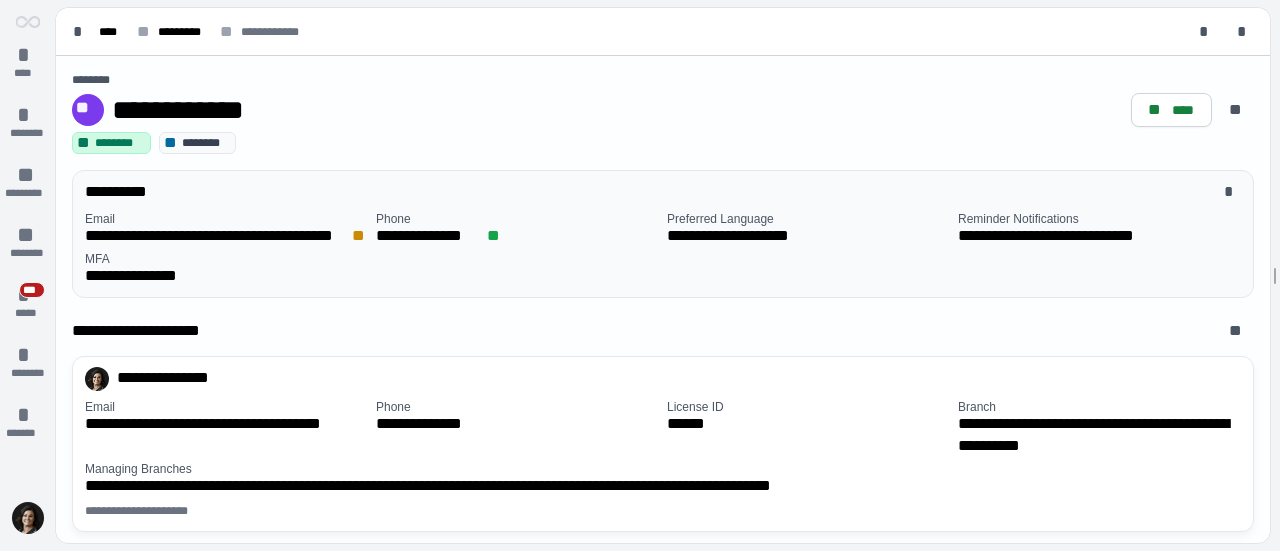 click on "********" at bounding box center [205, 143] 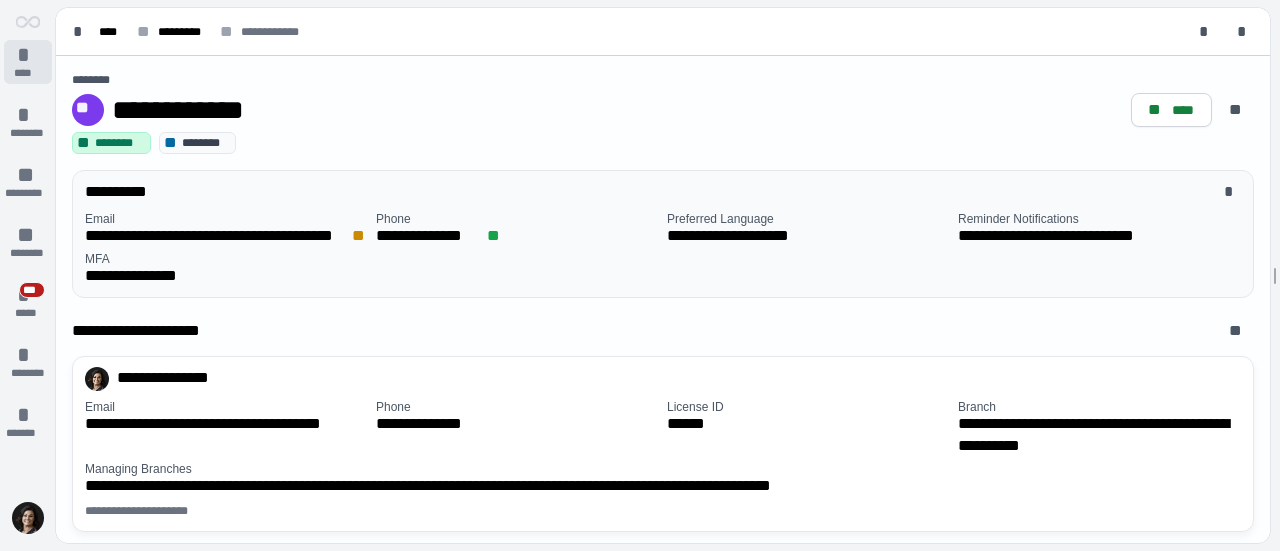 click on "*" at bounding box center (28, 55) 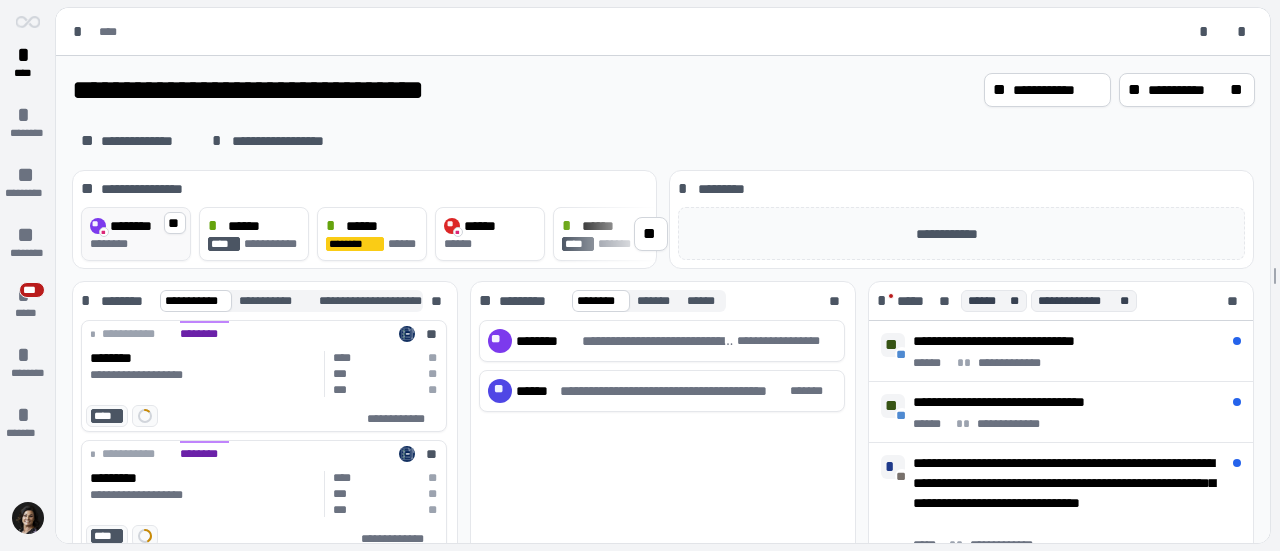 click on "********" at bounding box center (136, 244) 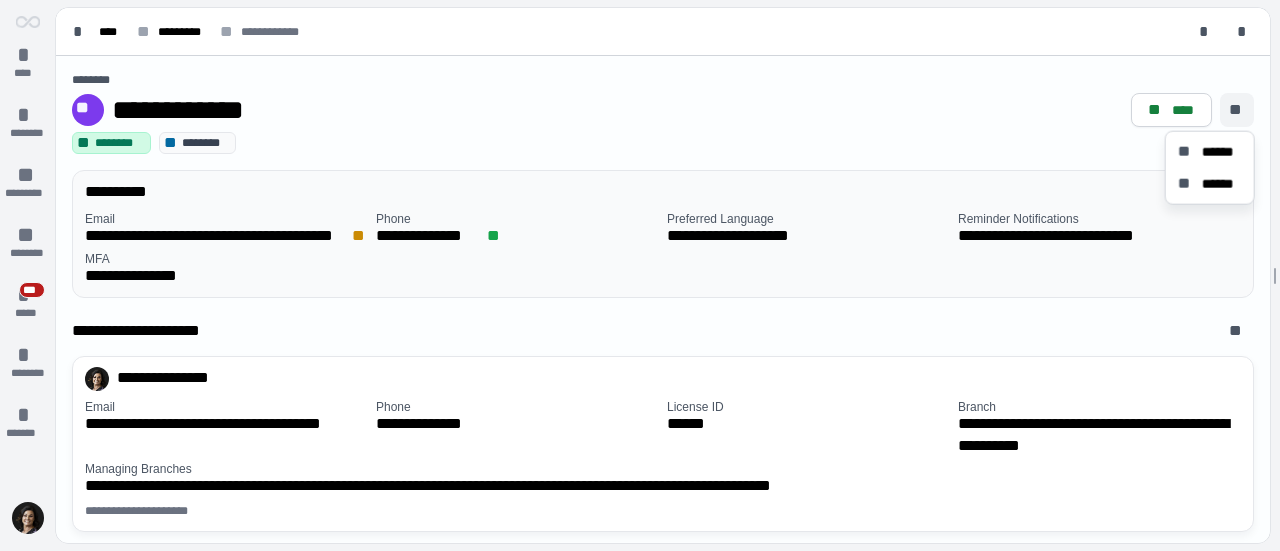 click on "**" at bounding box center (1237, 110) 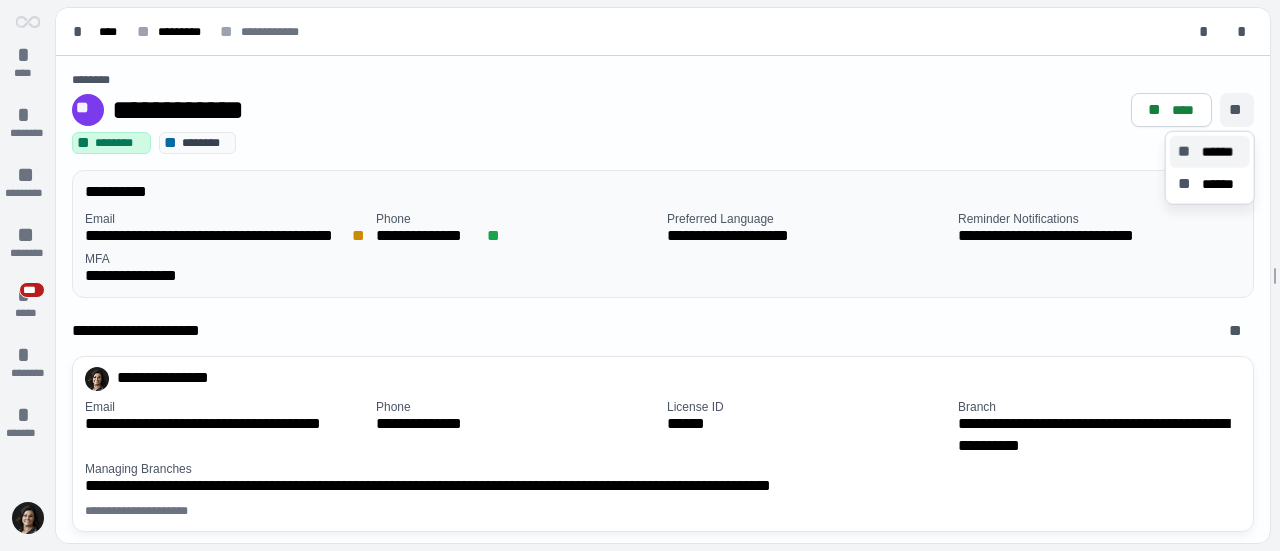 click on "******" at bounding box center [1219, 152] 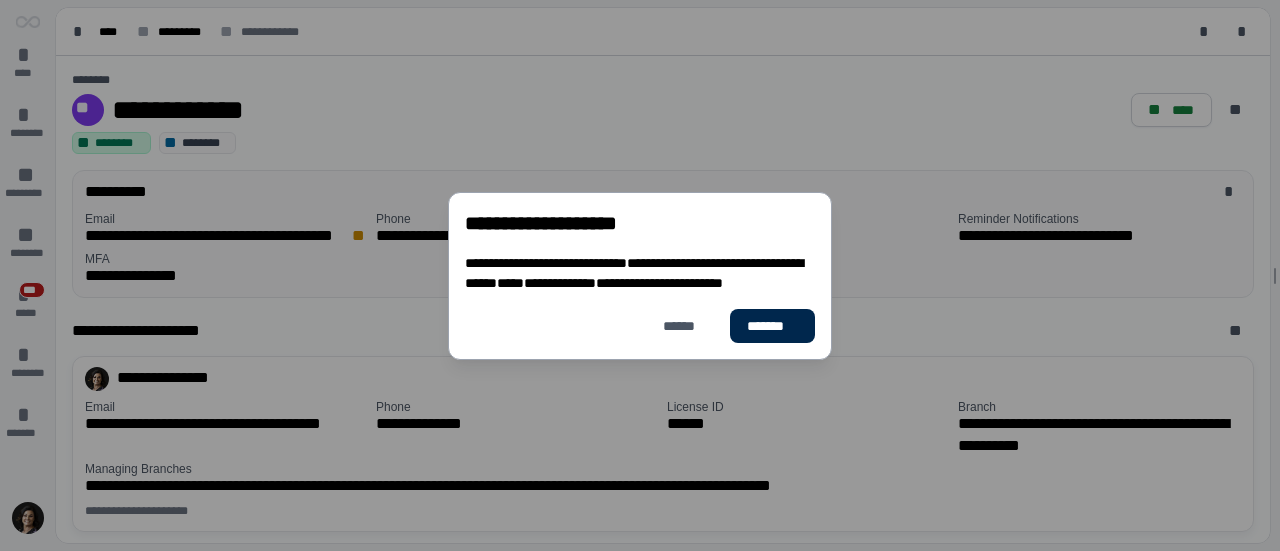 click on "*******" at bounding box center [772, 326] 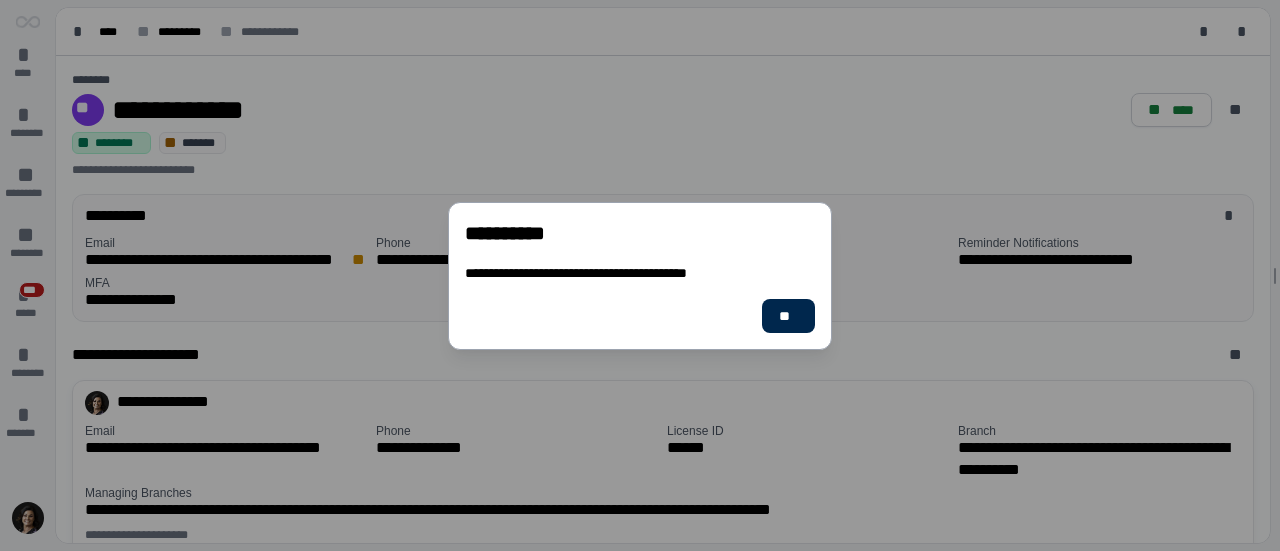 click on "**" at bounding box center [788, 316] 